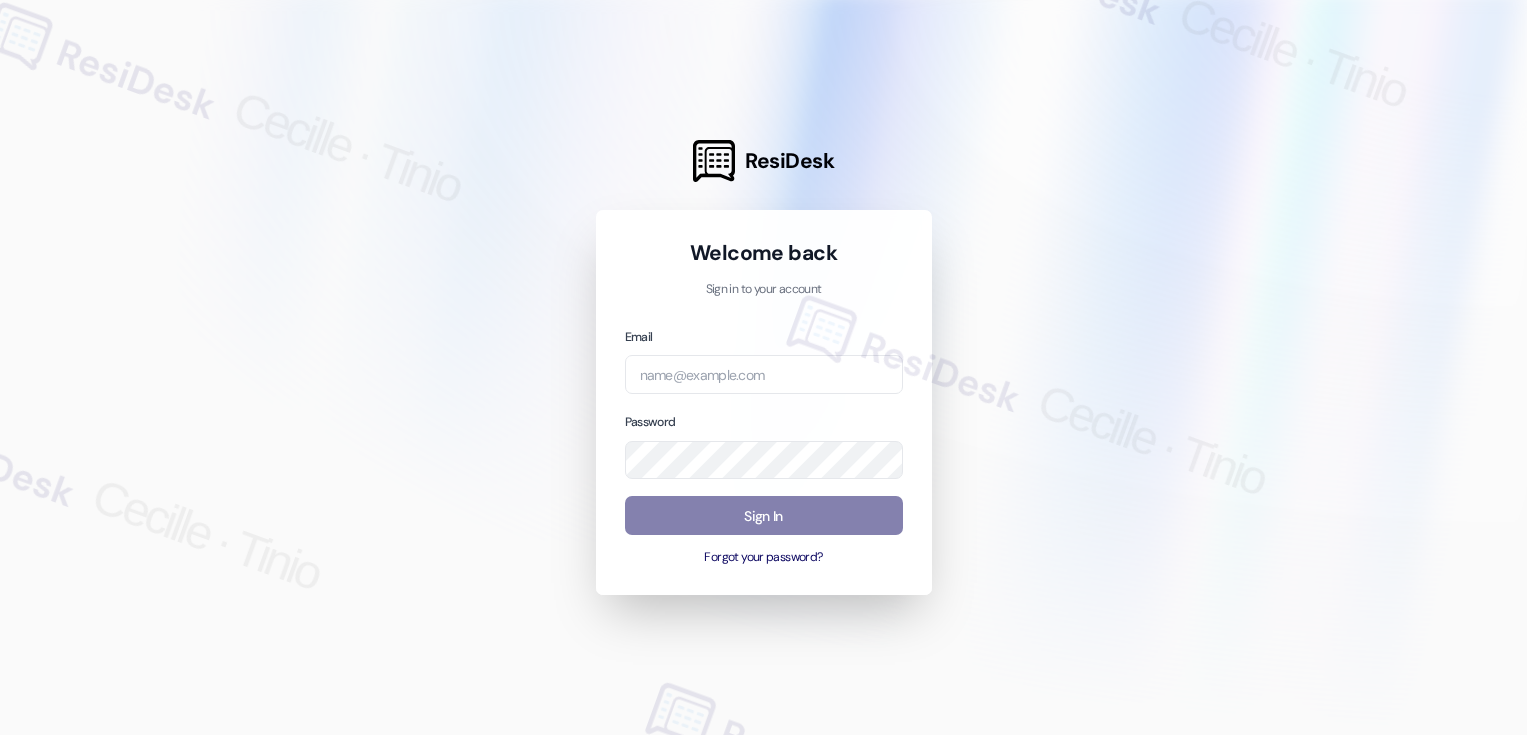 scroll, scrollTop: 0, scrollLeft: 0, axis: both 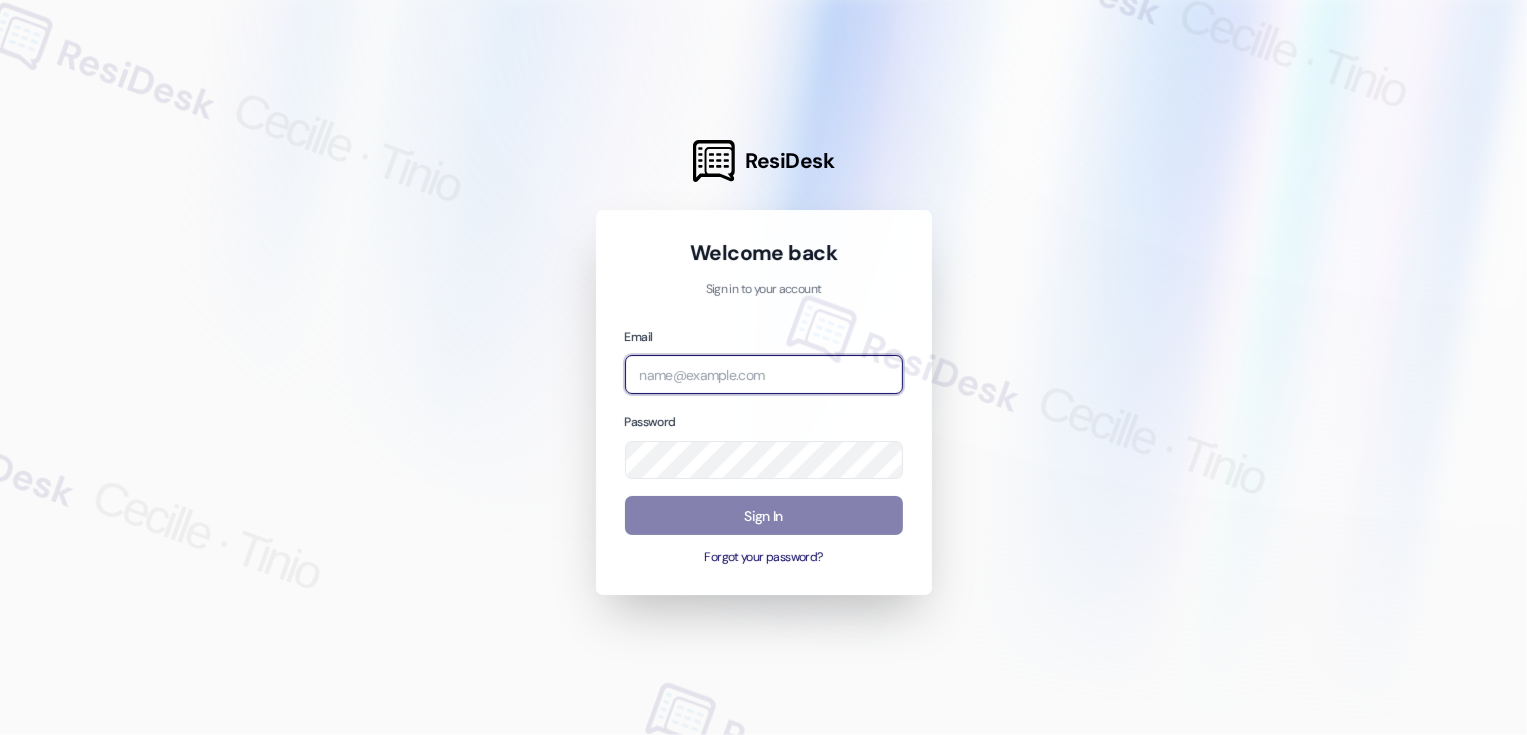 click at bounding box center (764, 374) 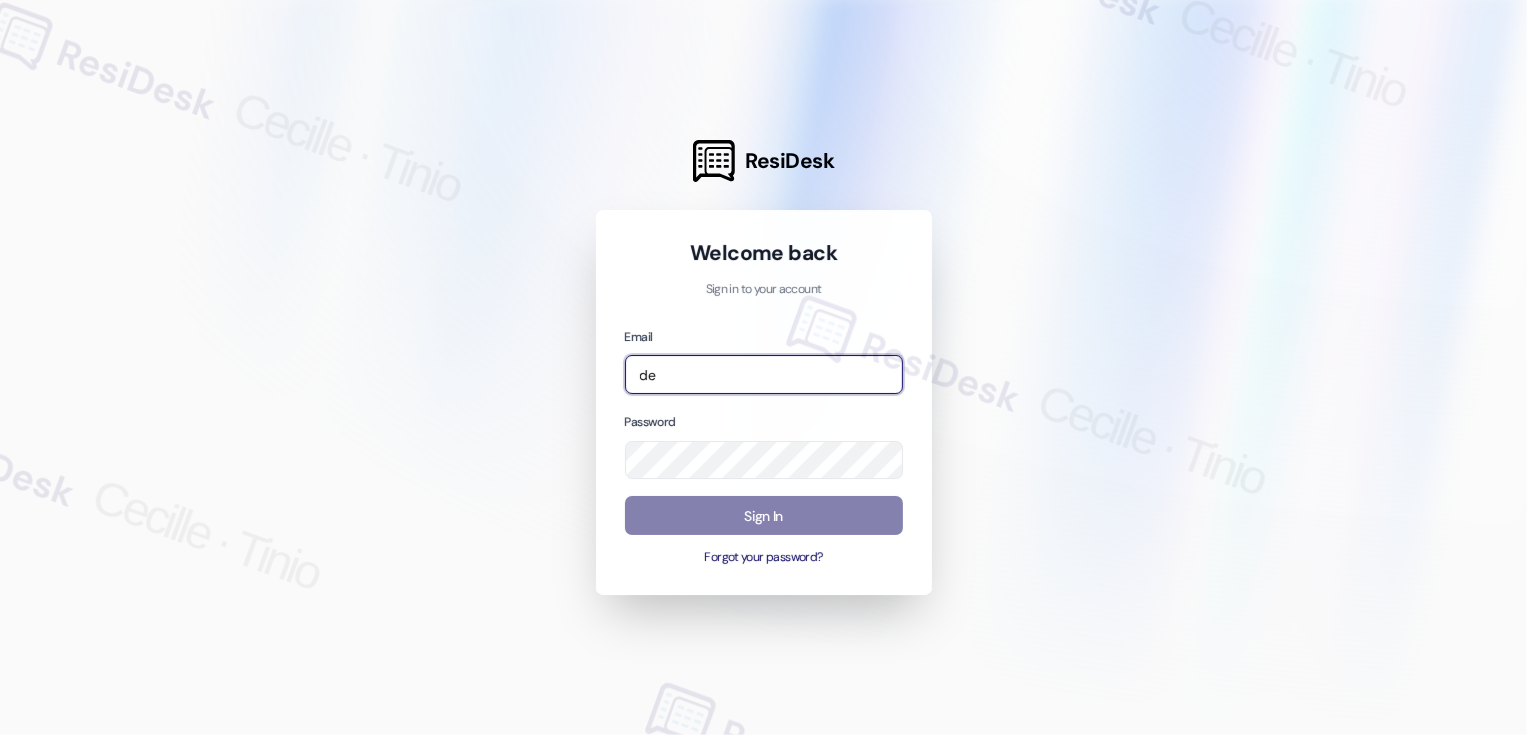 type on "d" 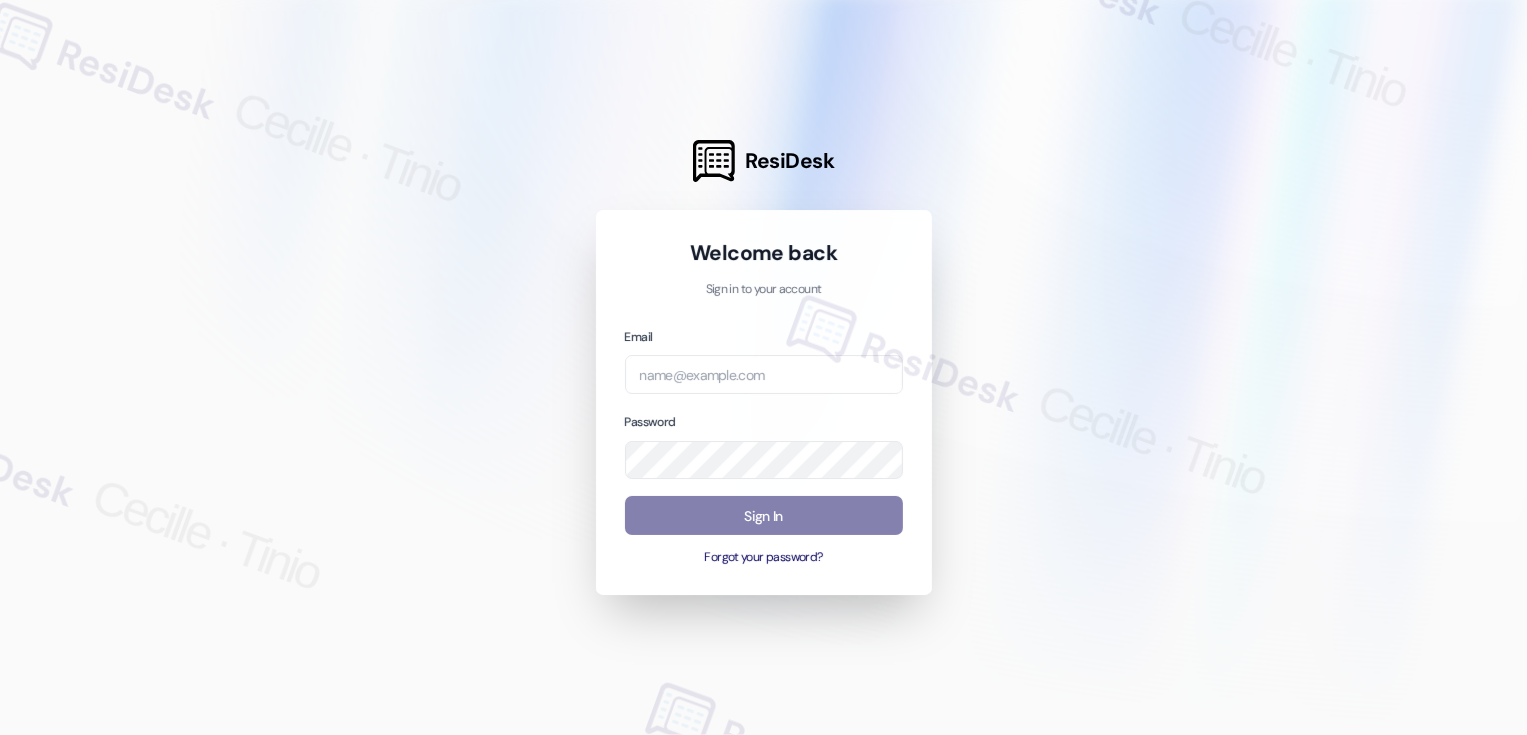 click at bounding box center (763, 367) 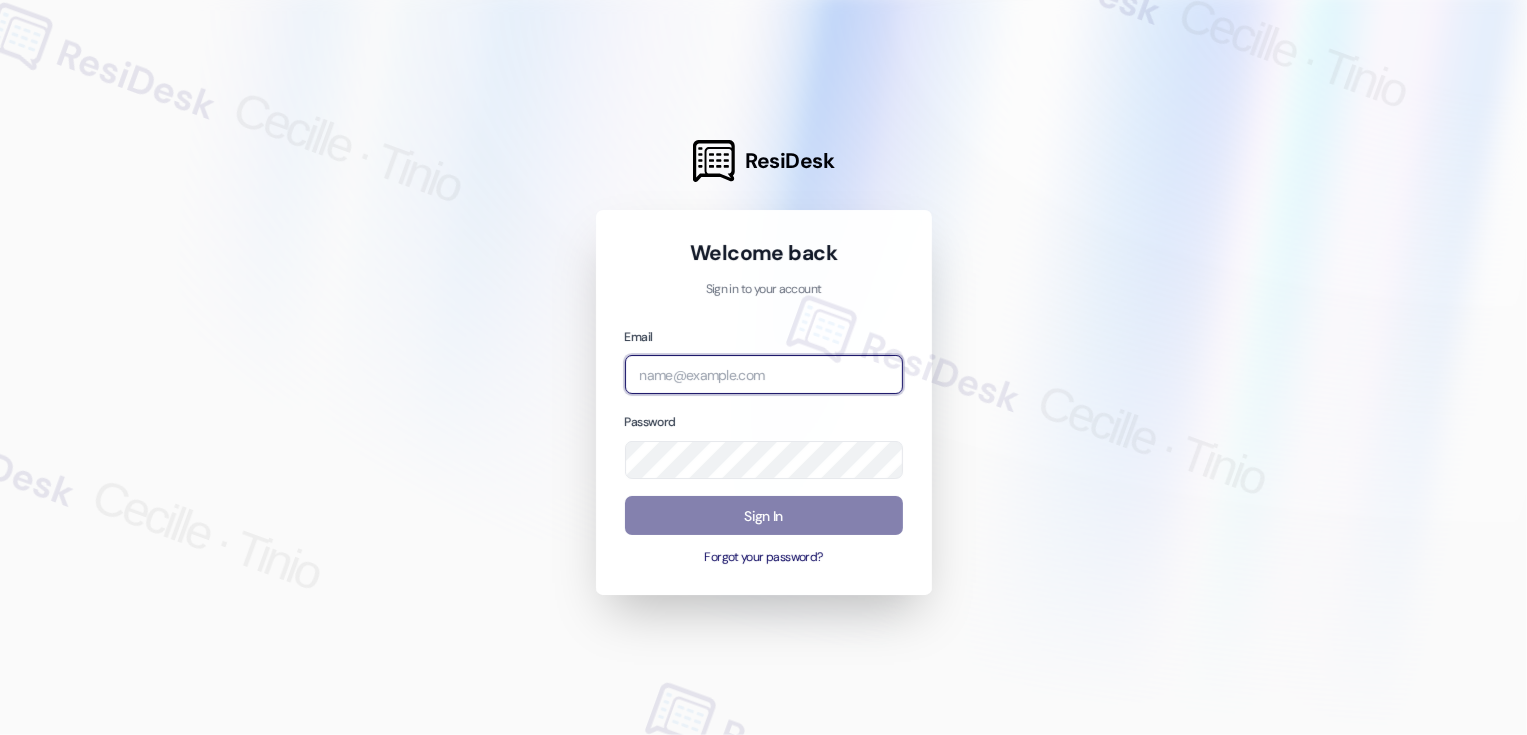 click at bounding box center [764, 374] 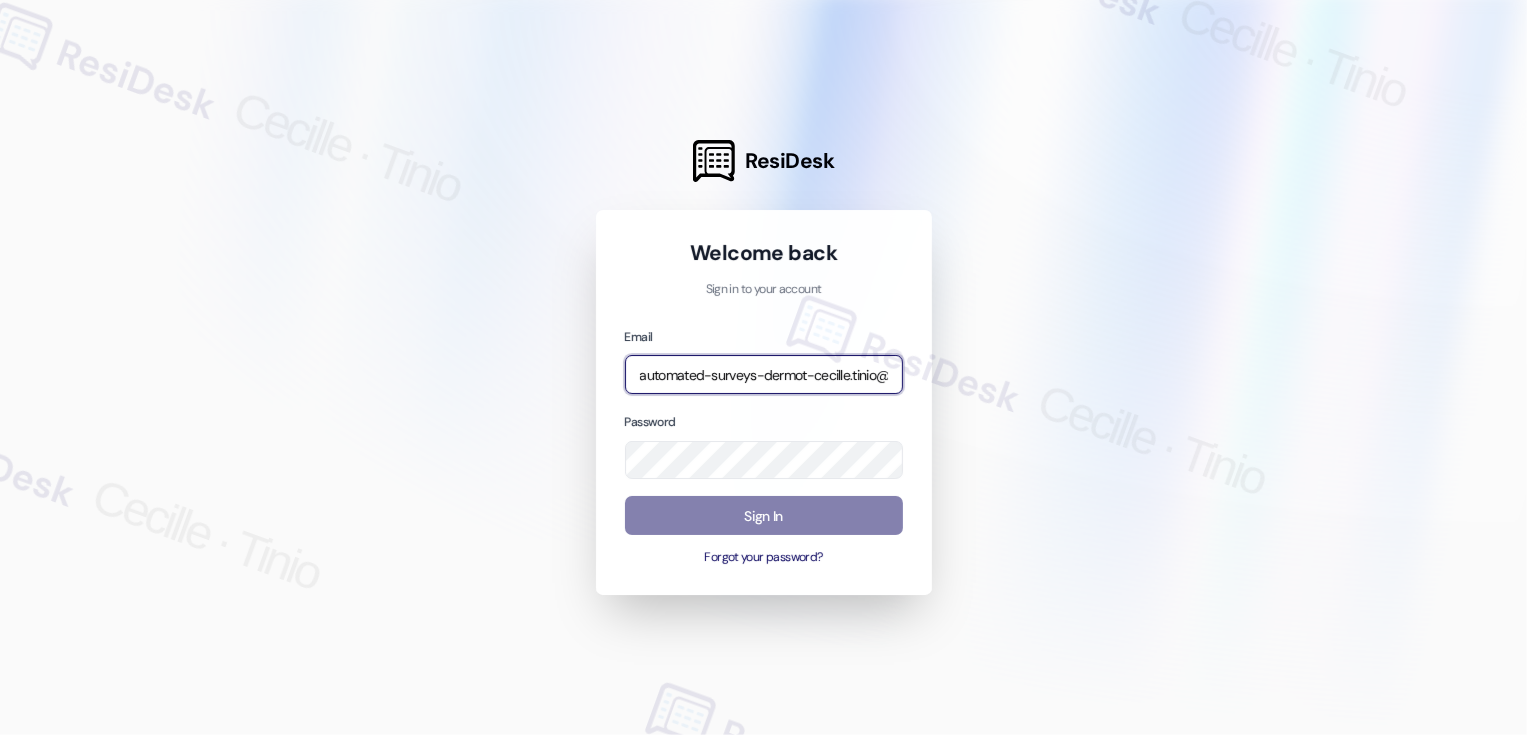 scroll, scrollTop: 0, scrollLeft: 75, axis: horizontal 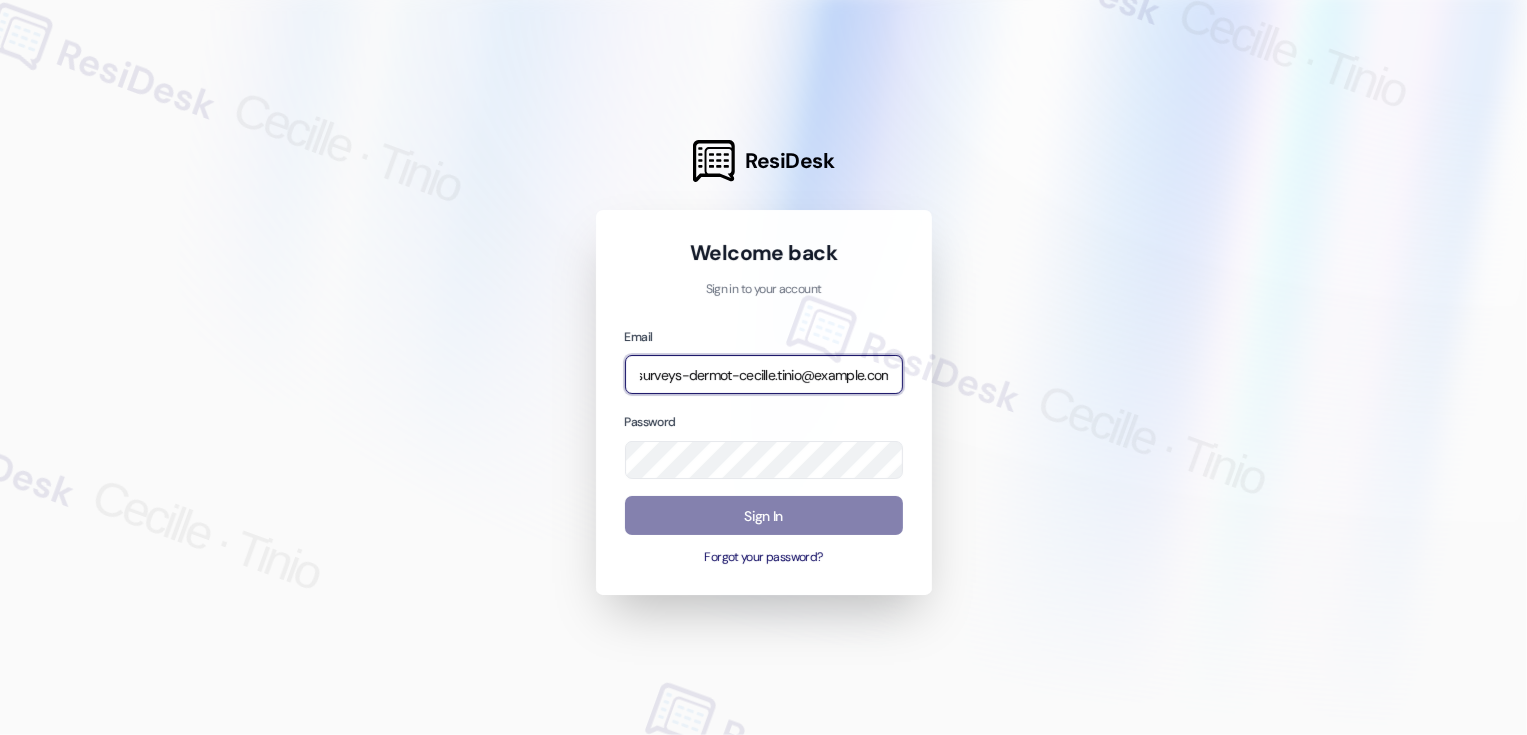 type on "automated-surveys-dermot-cecille.tinio@example.com" 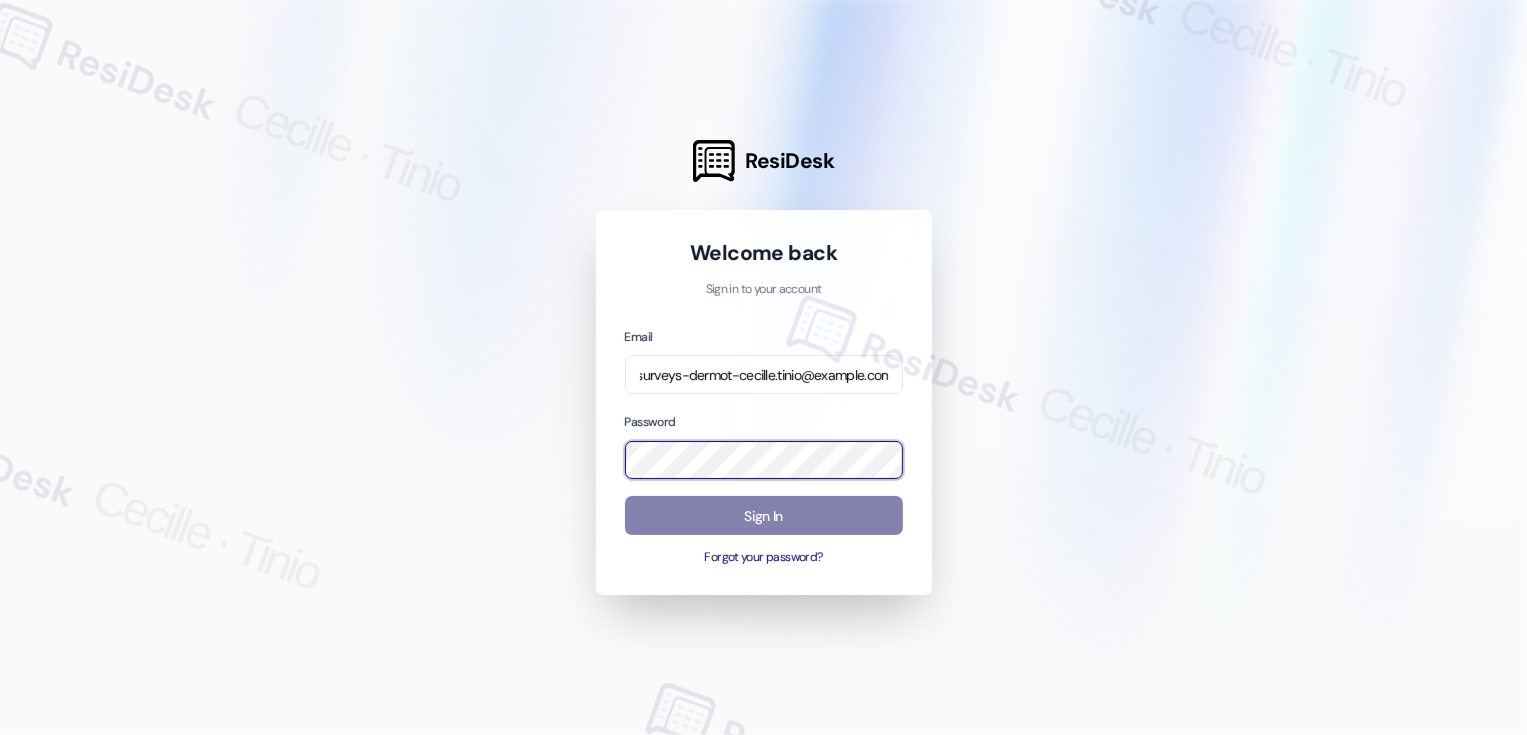 scroll, scrollTop: 0, scrollLeft: 0, axis: both 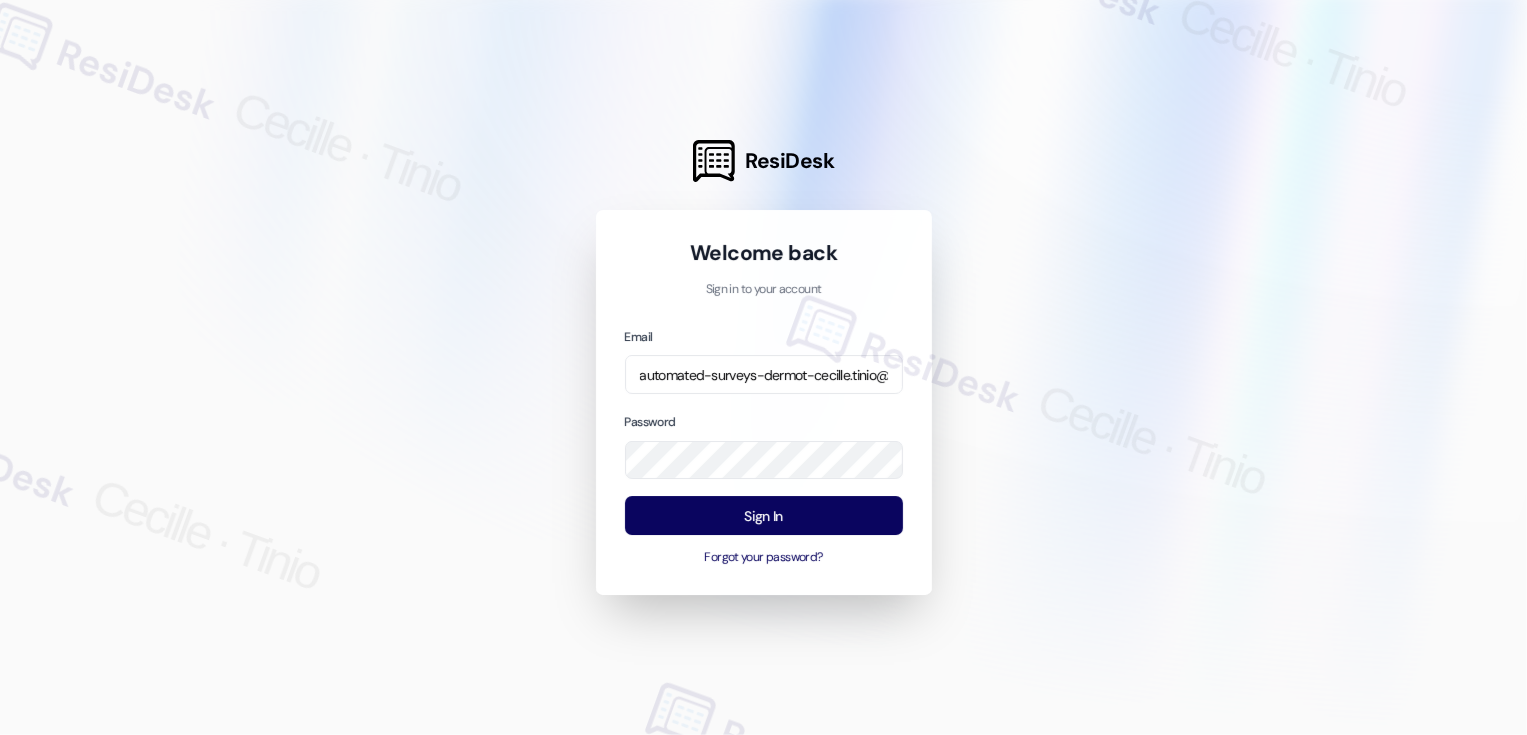 click at bounding box center (763, 367) 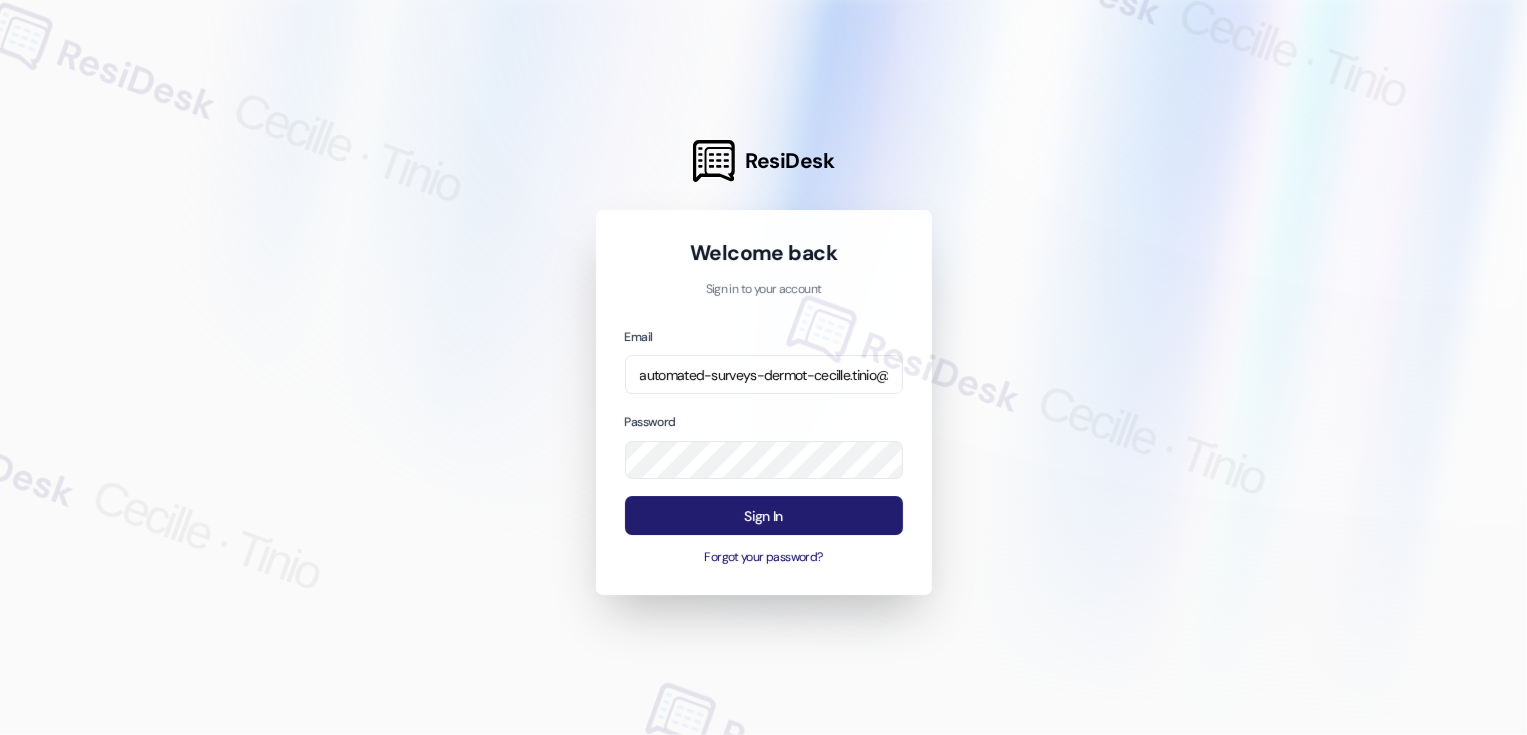 click on "Sign In" at bounding box center [764, 515] 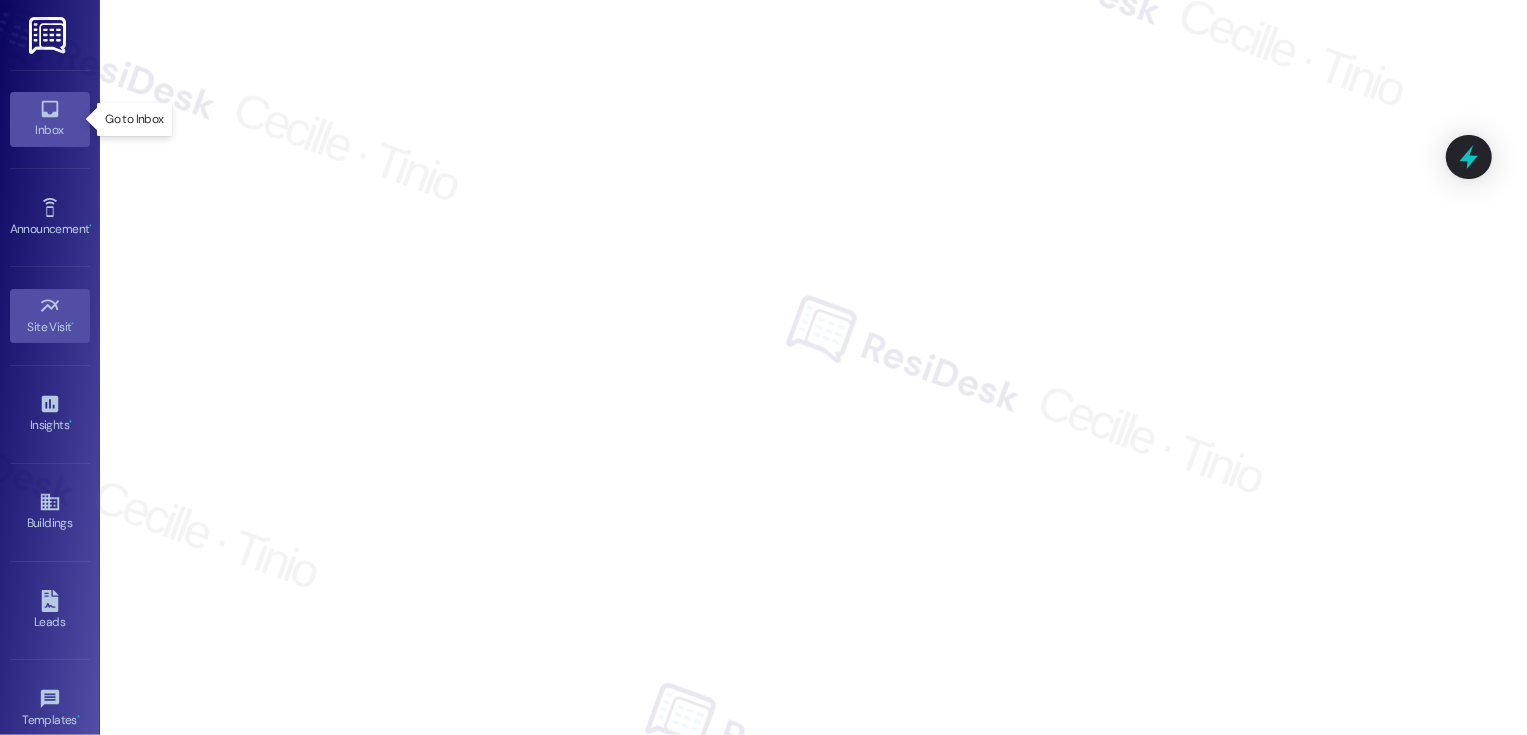 click on "Inbox" at bounding box center (50, 130) 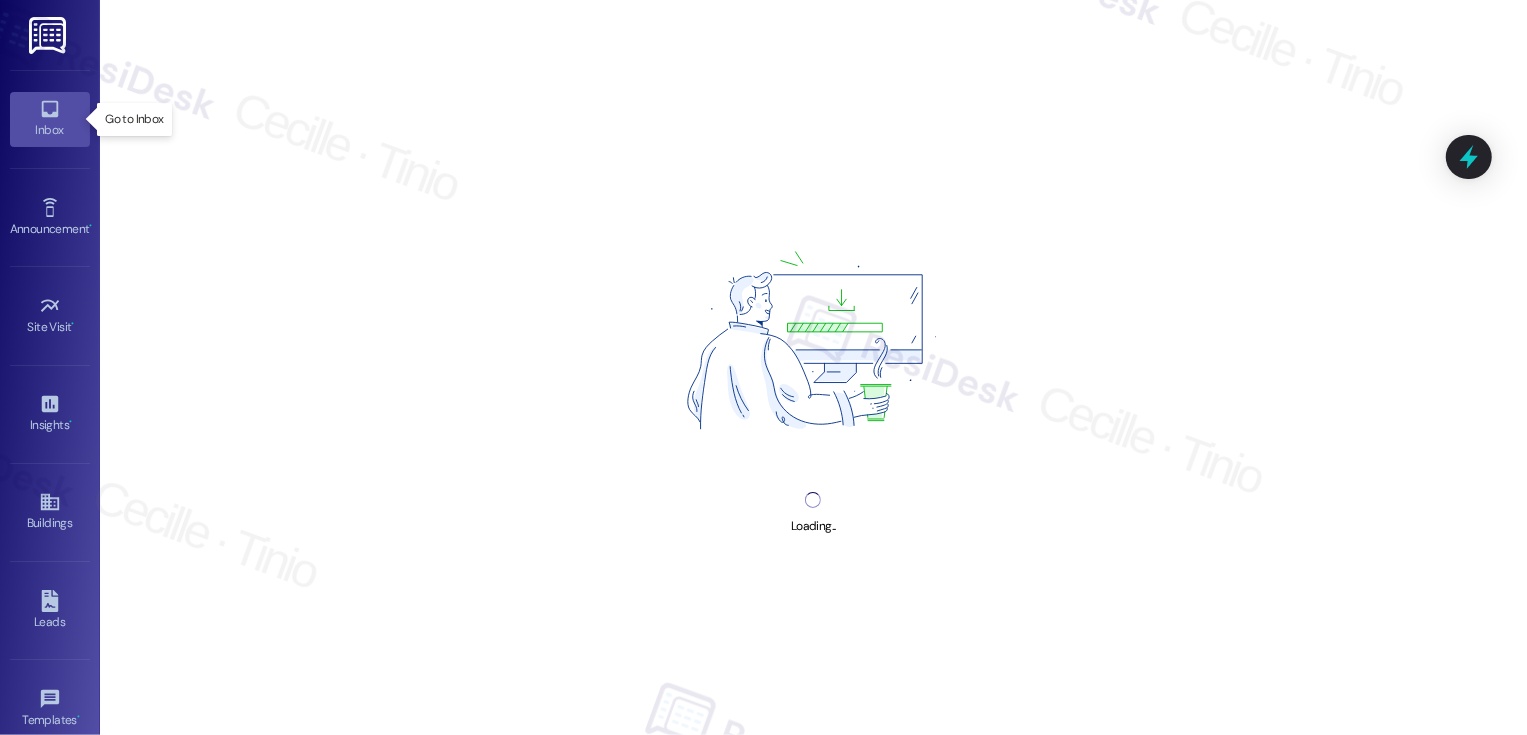 click on "Inbox" at bounding box center (50, 130) 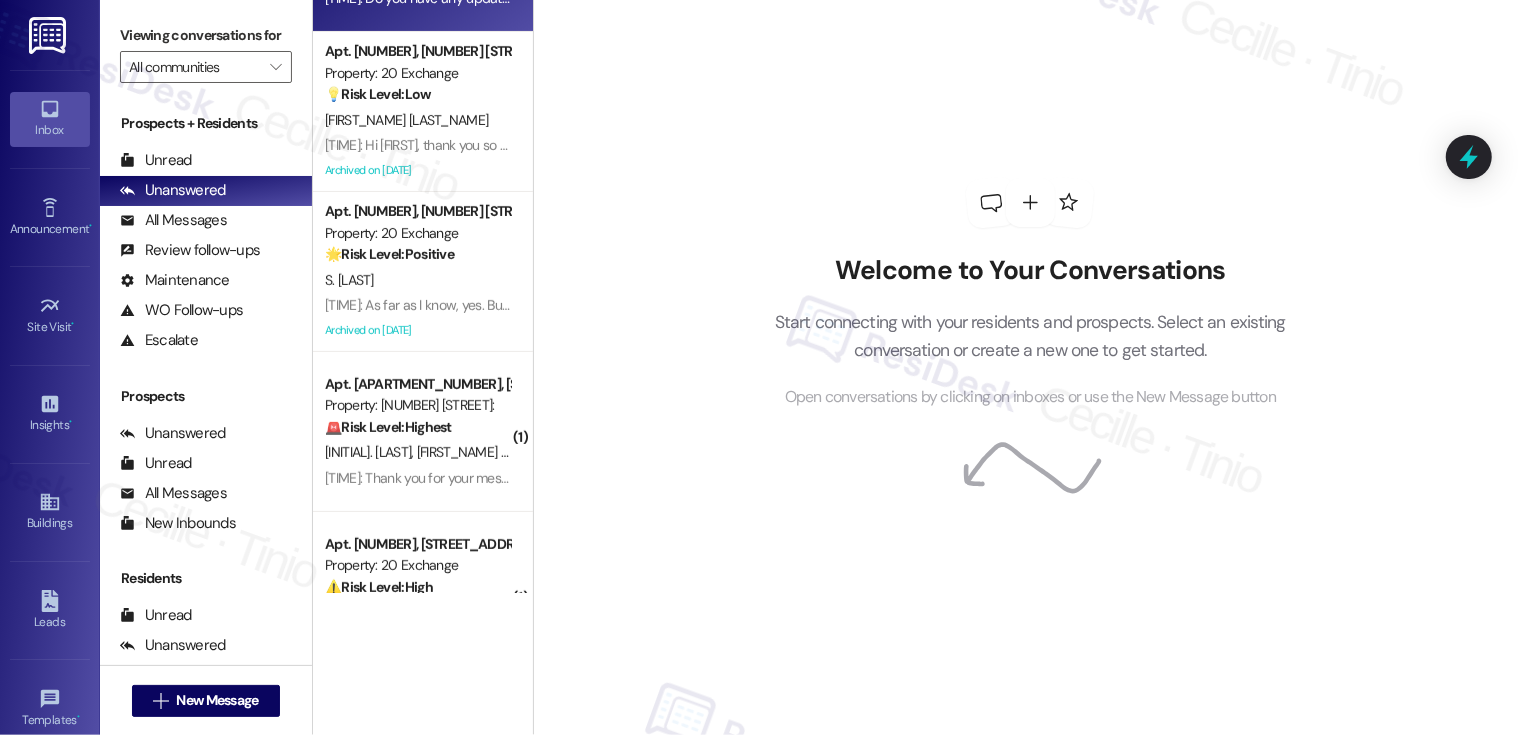 scroll, scrollTop: 560, scrollLeft: 0, axis: vertical 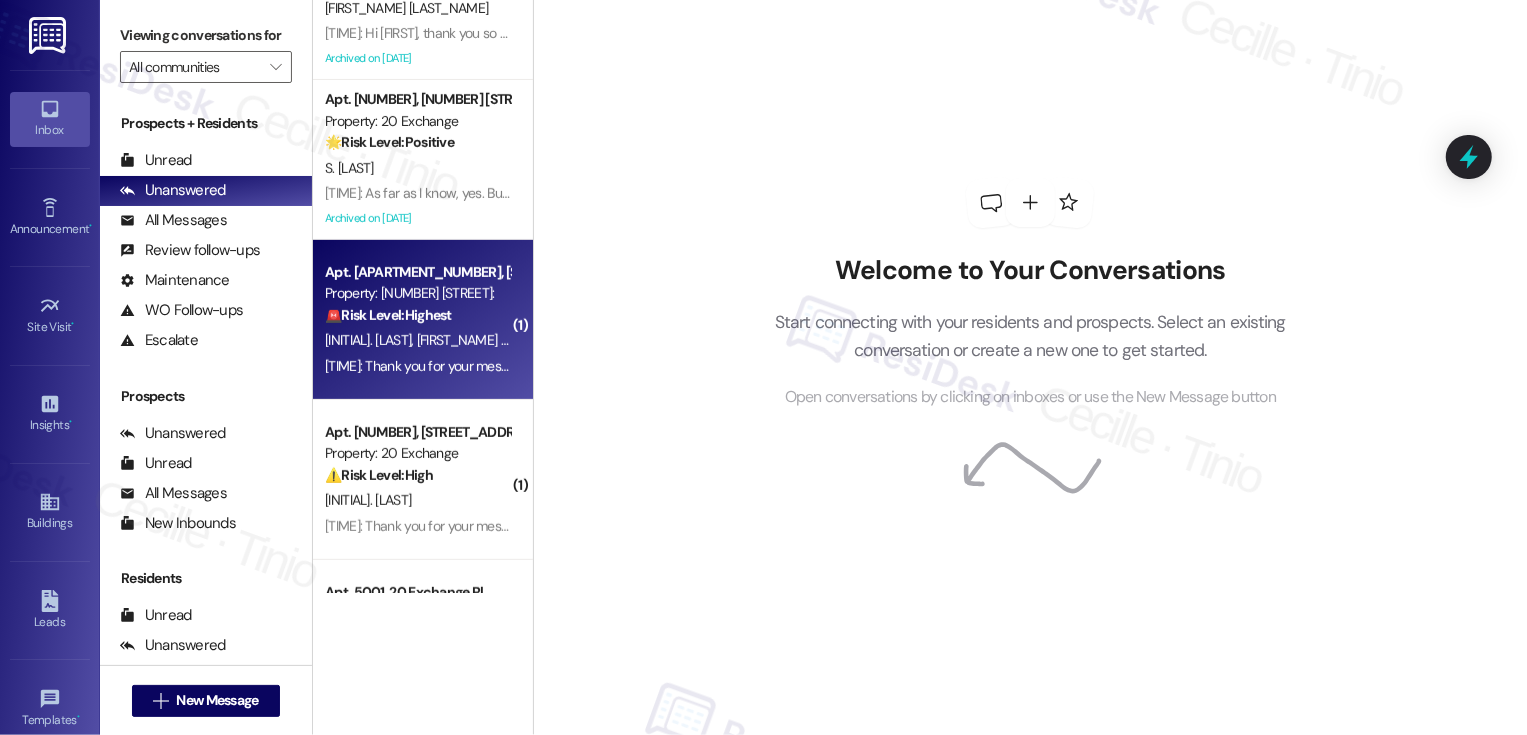 click on "[LAST_NAME] [LAST_NAME] [LAST_NAME]" at bounding box center (417, 340) 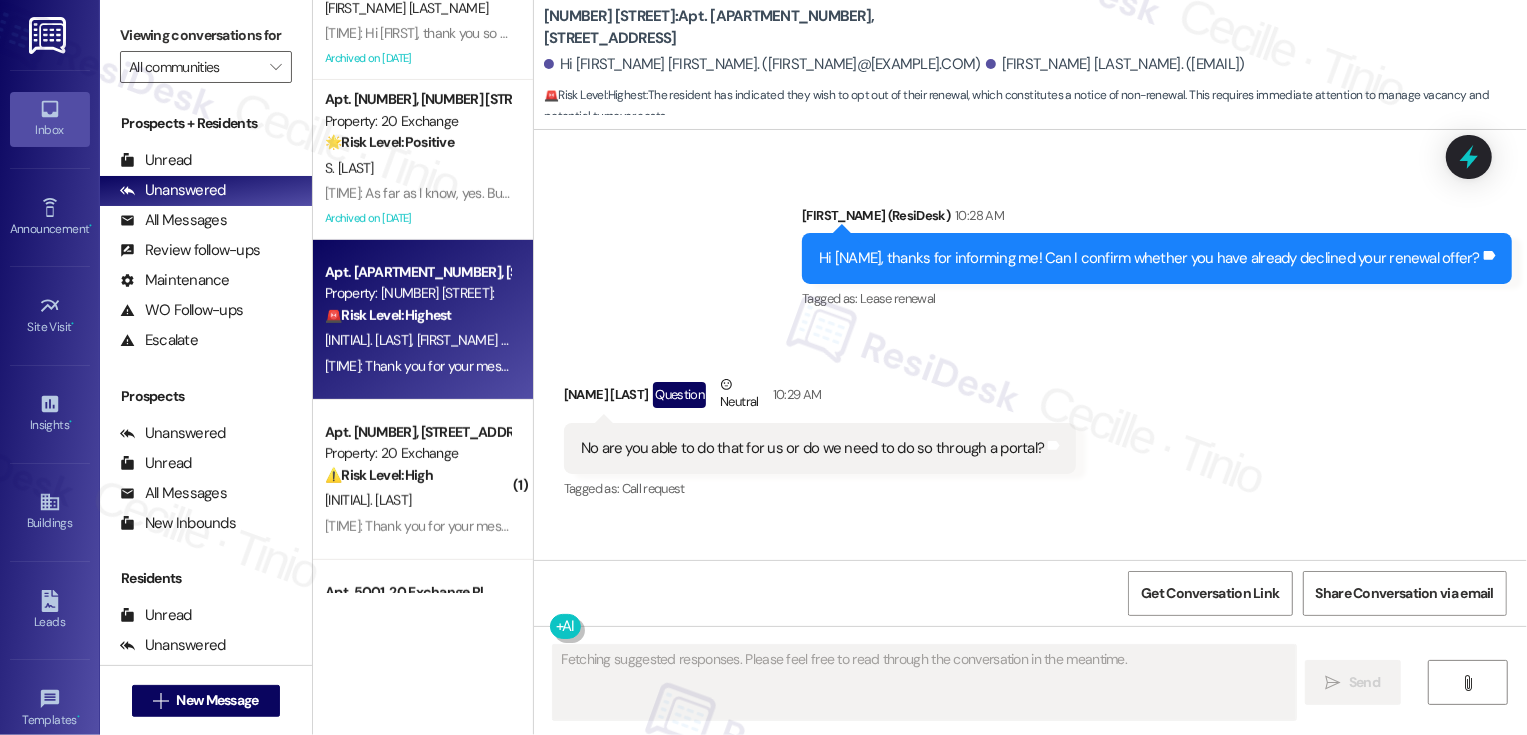 scroll, scrollTop: 4830, scrollLeft: 0, axis: vertical 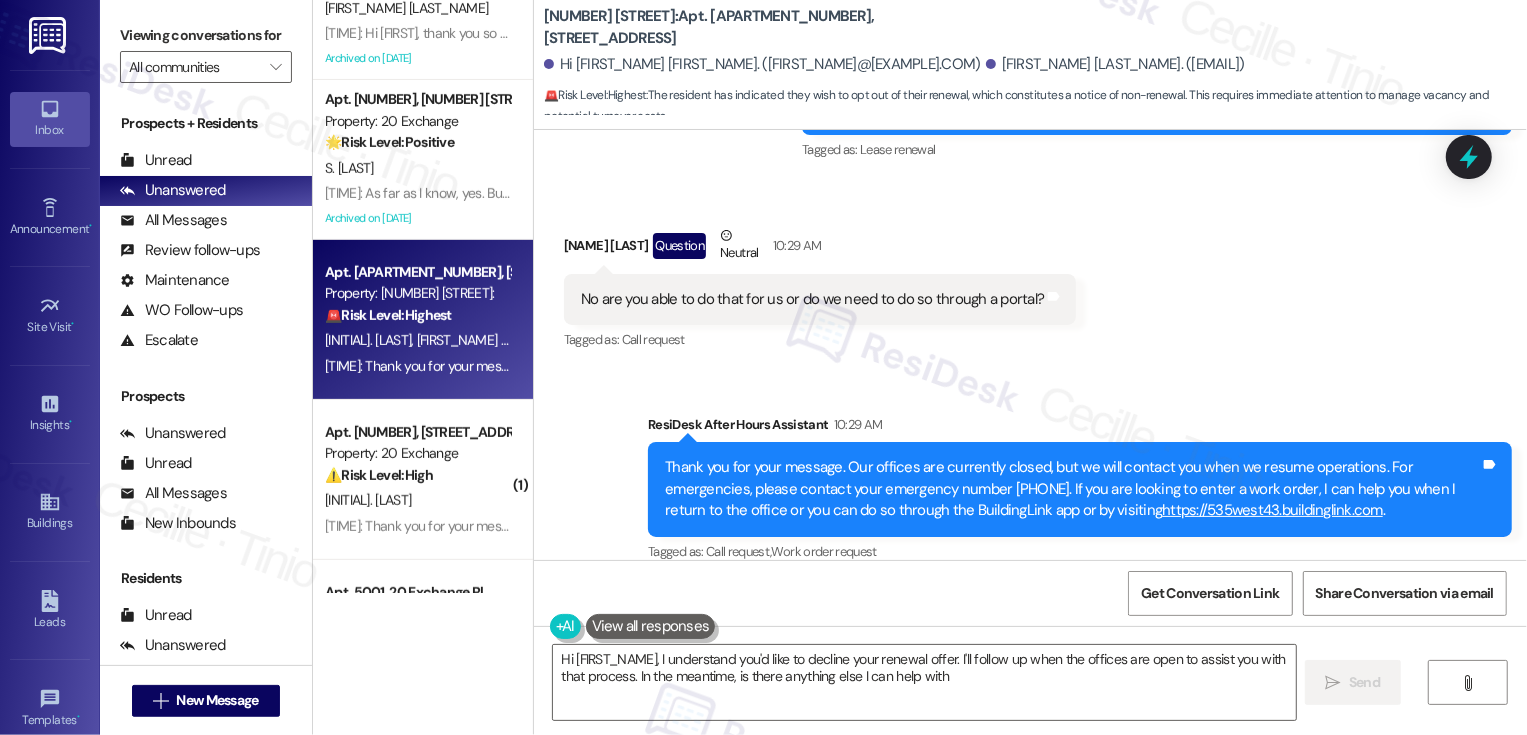 type on "Hi [FIRST_NAME], I understand you'd like to decline your renewal offer. I'll follow up when the offices are open to assist you with that process. In the meantime, is there anything else I can help with?" 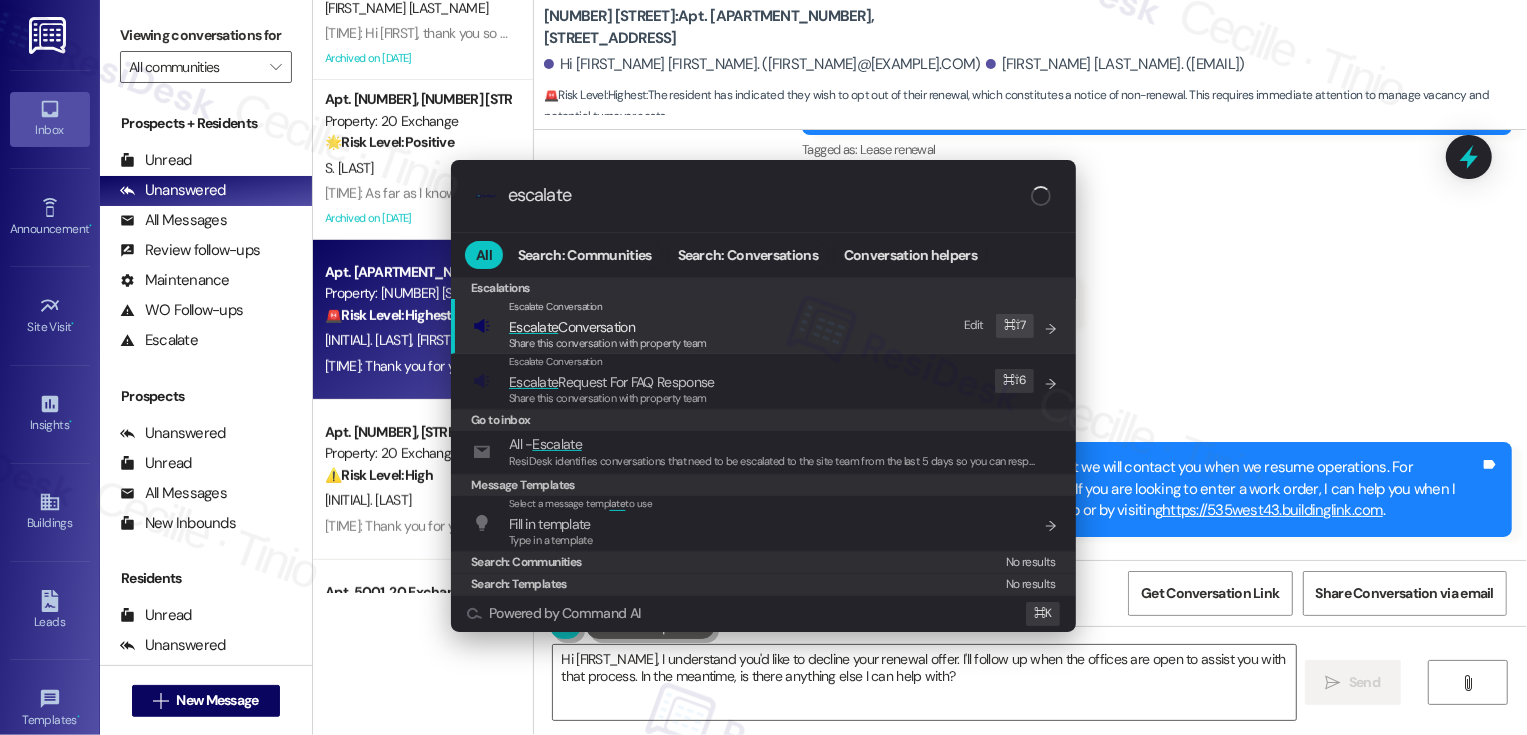 type on "escalate" 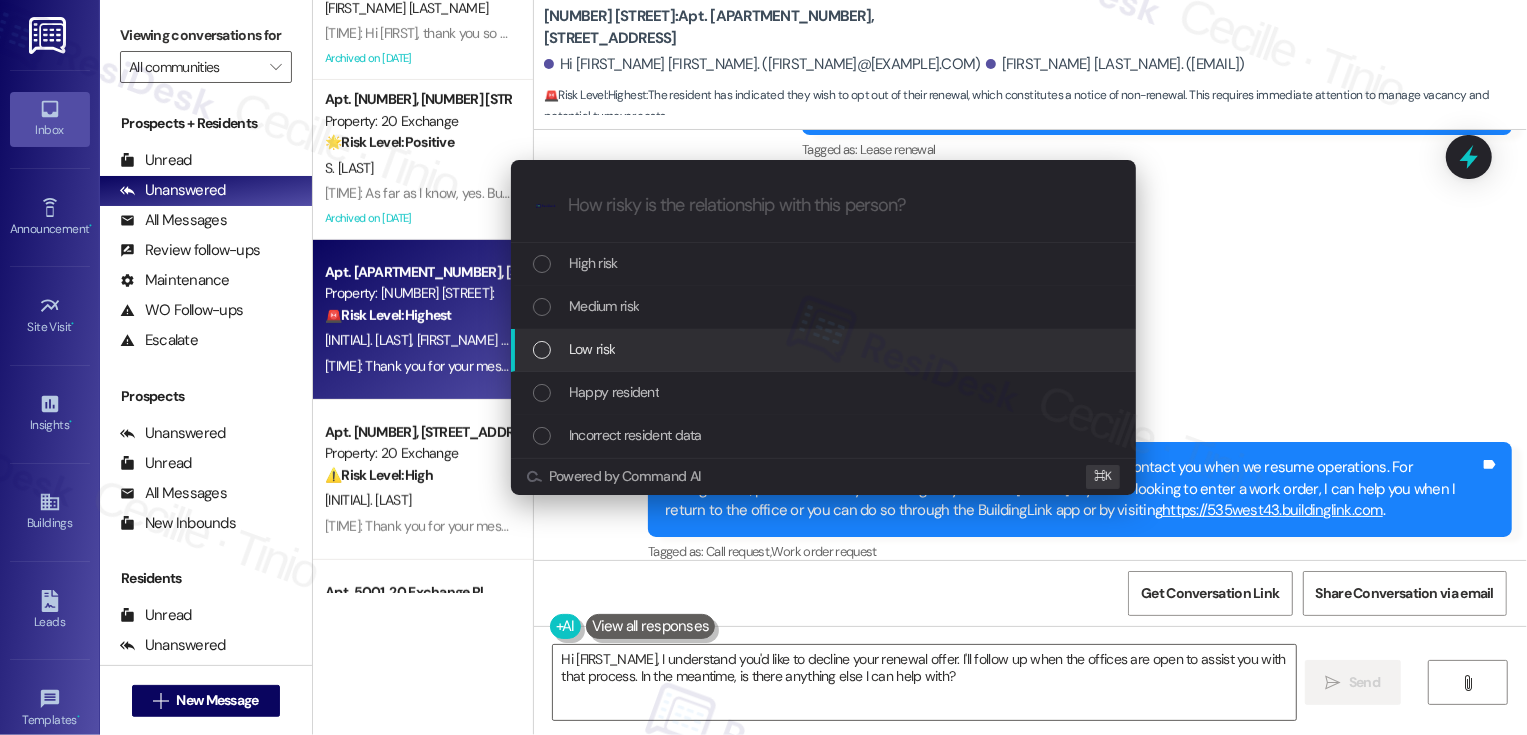 click on "Low risk" at bounding box center (825, 349) 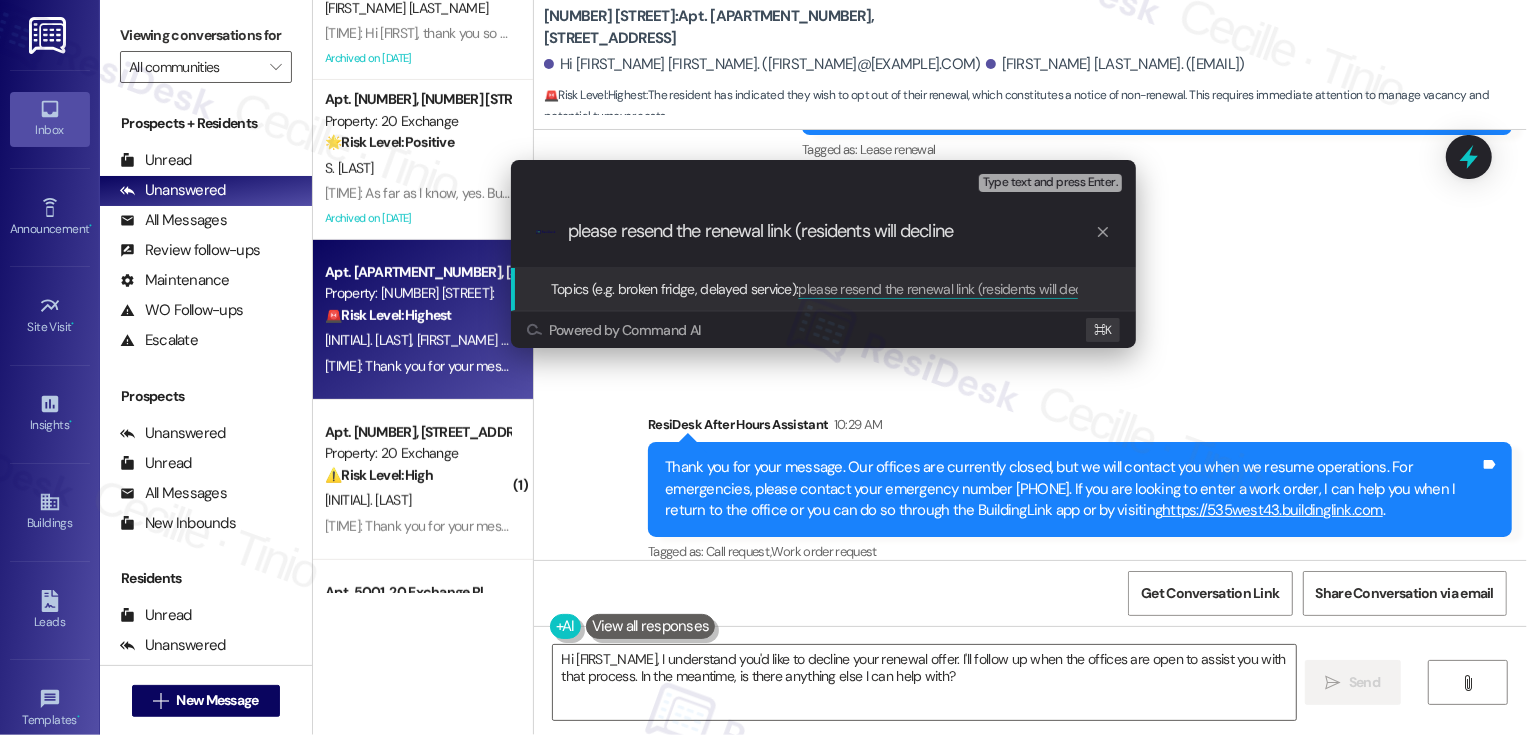 type on "please resend the renewal link (residents will decline)" 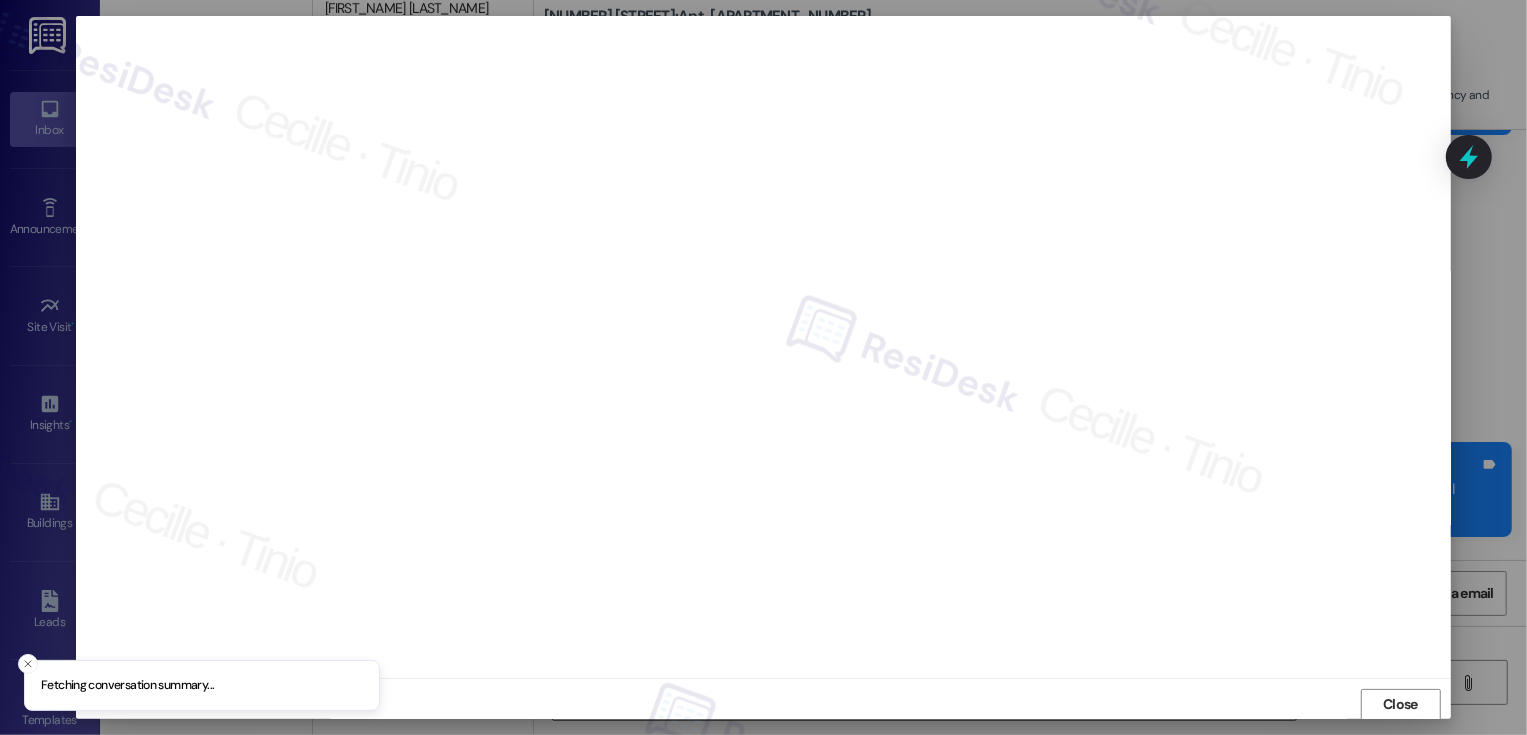 scroll, scrollTop: 1, scrollLeft: 0, axis: vertical 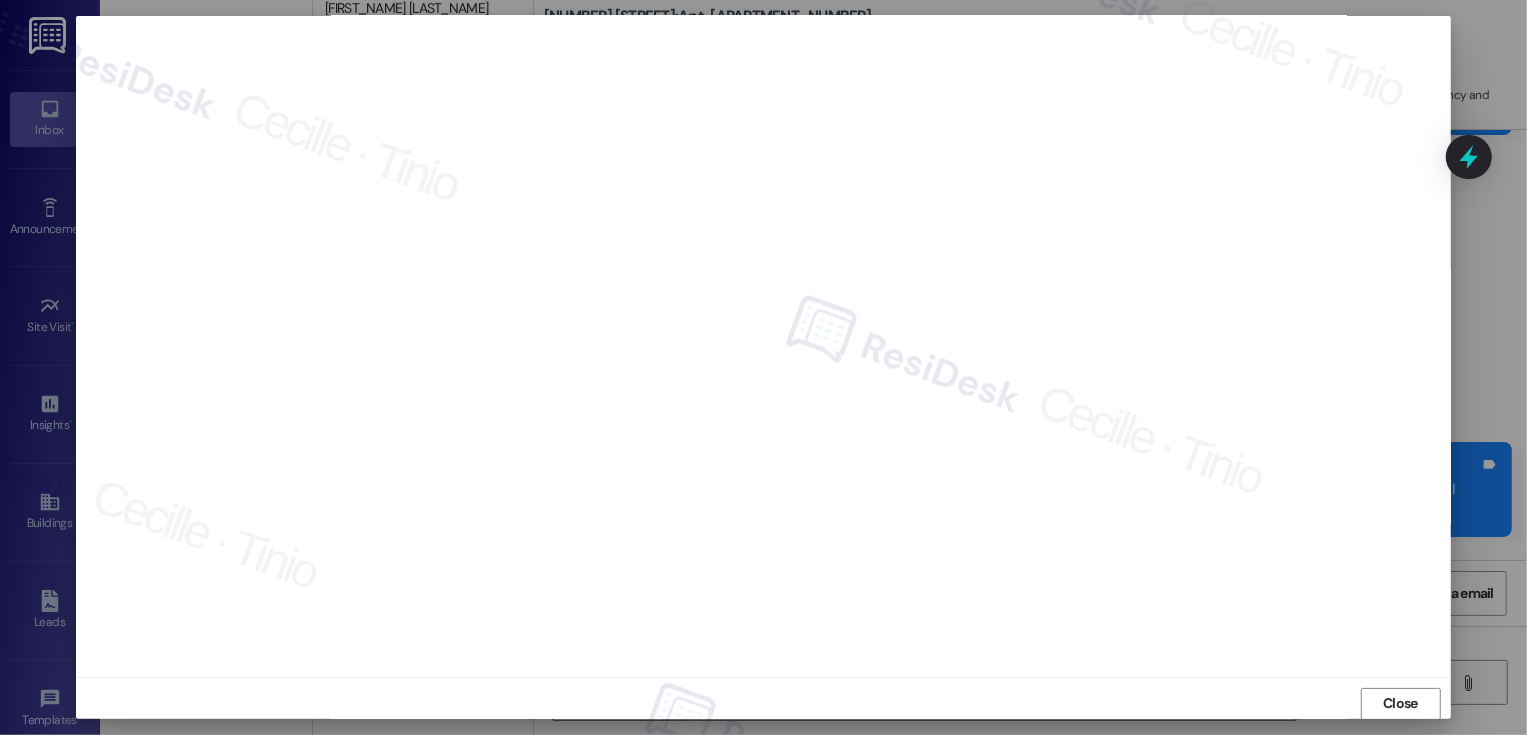 click on "Close" at bounding box center (763, 703) 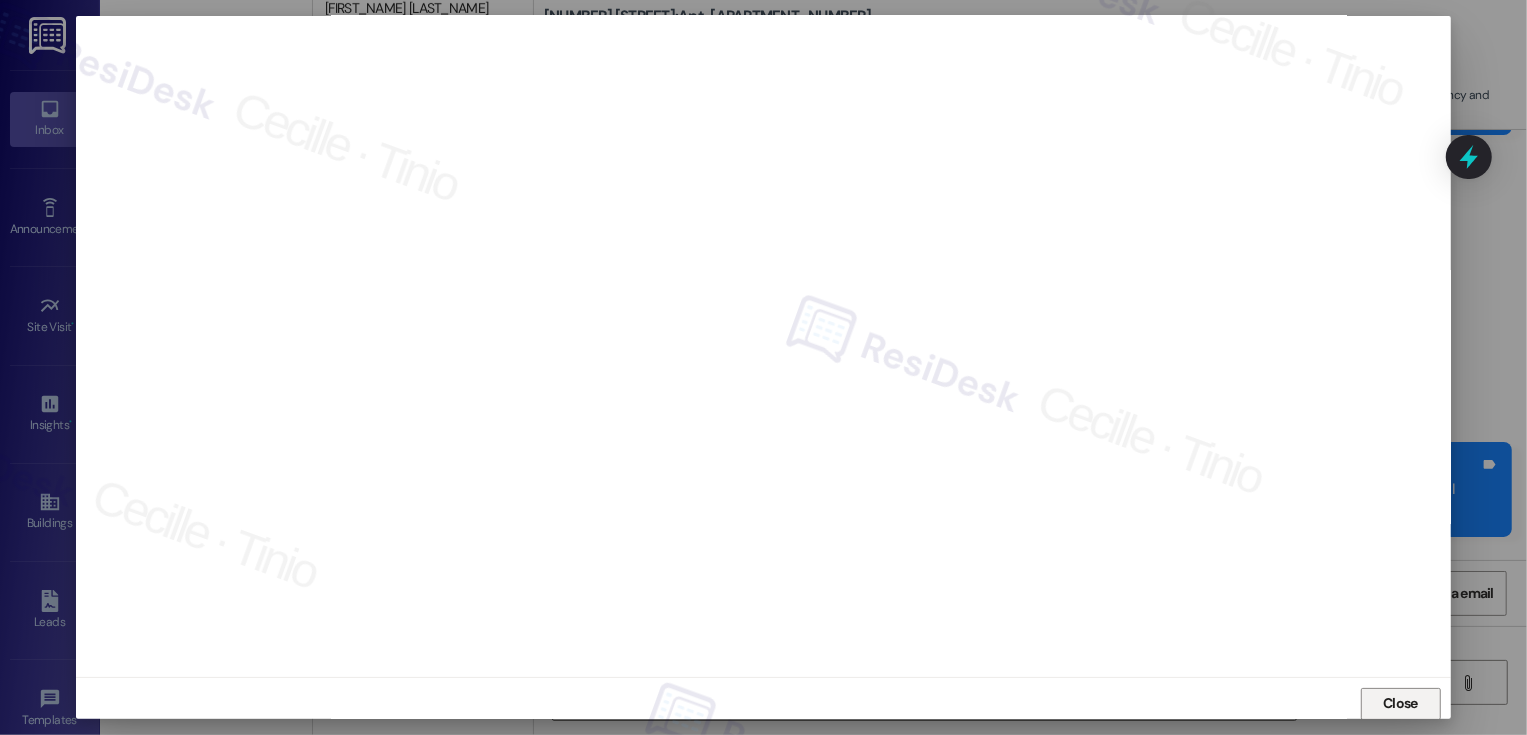 click on "Close" at bounding box center (1400, 703) 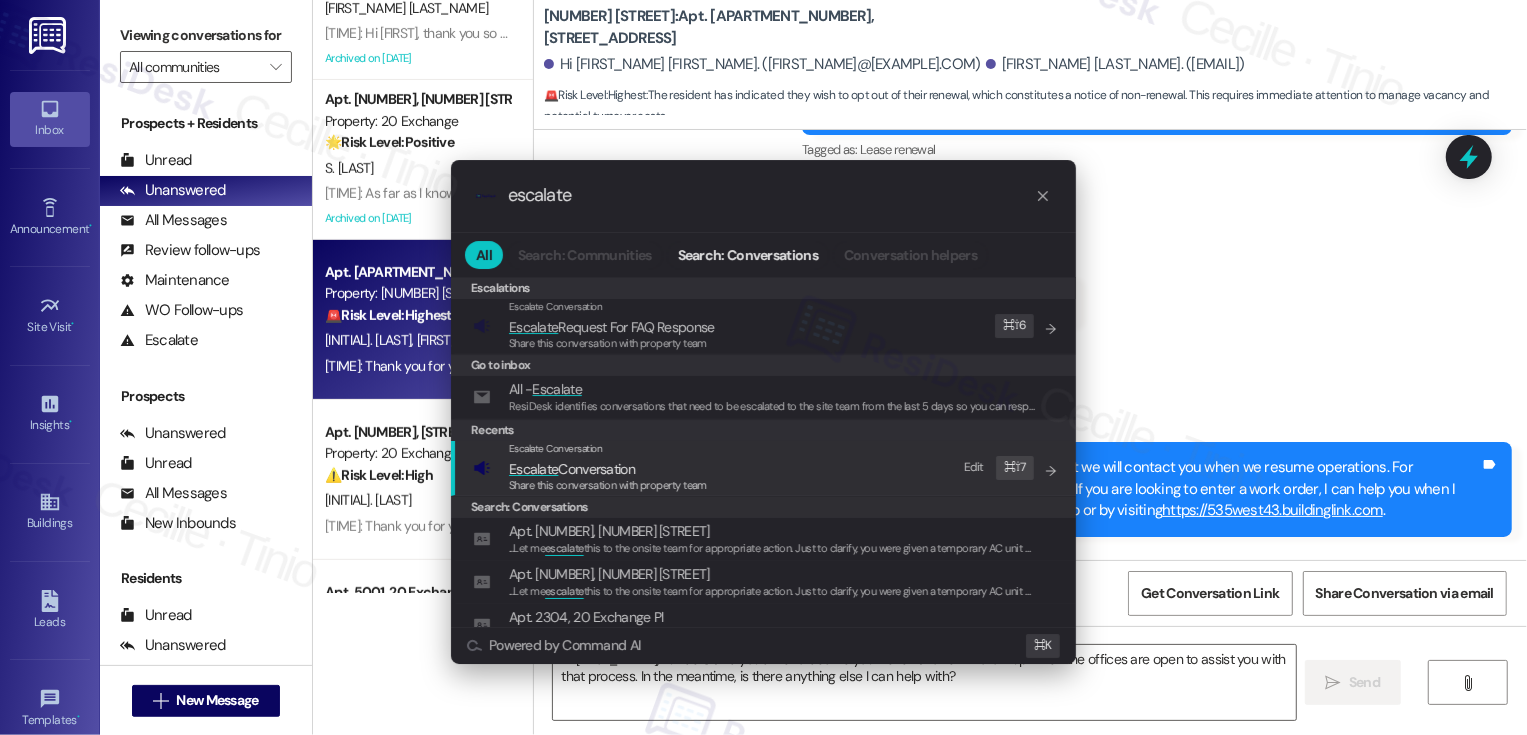 type on "escalate" 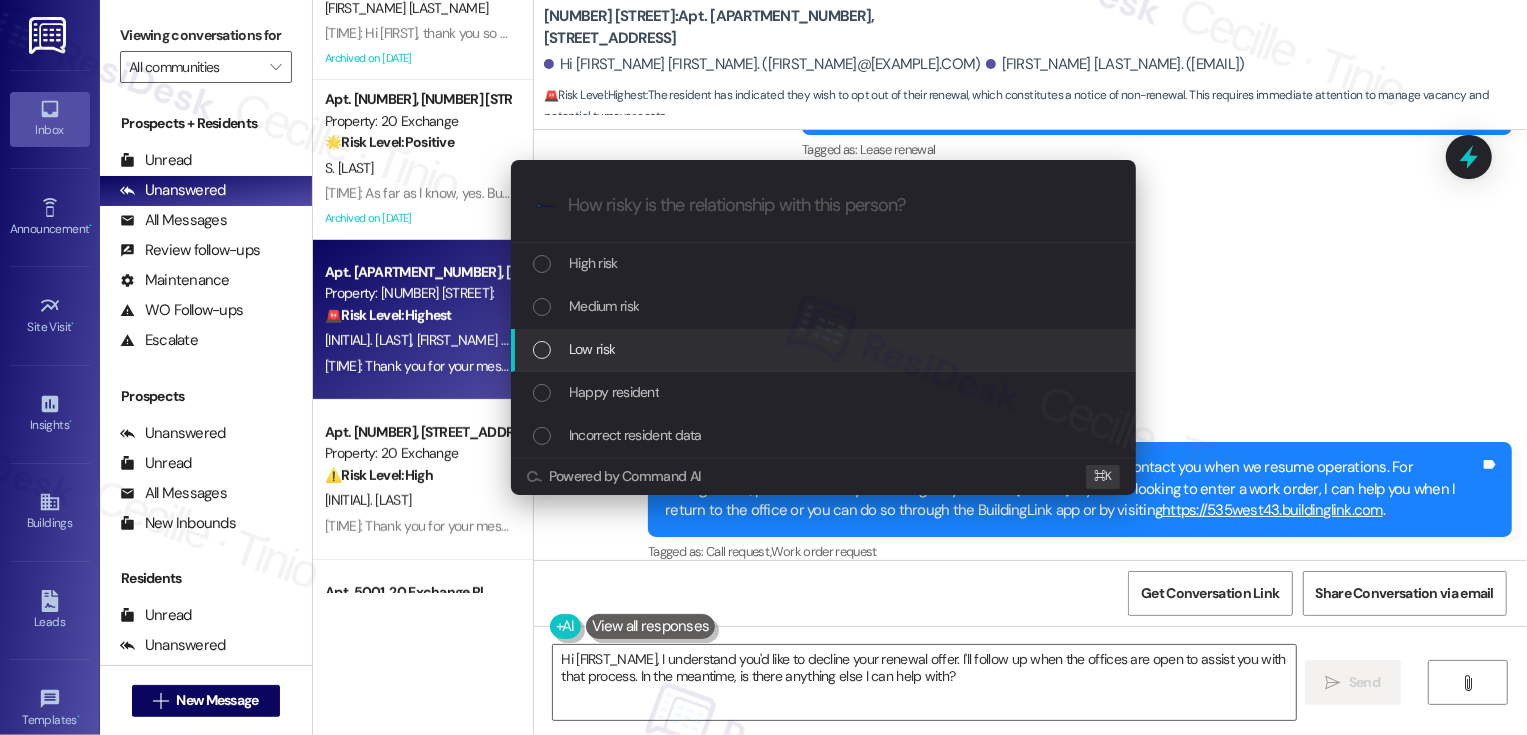 click on "Low risk" at bounding box center (592, 349) 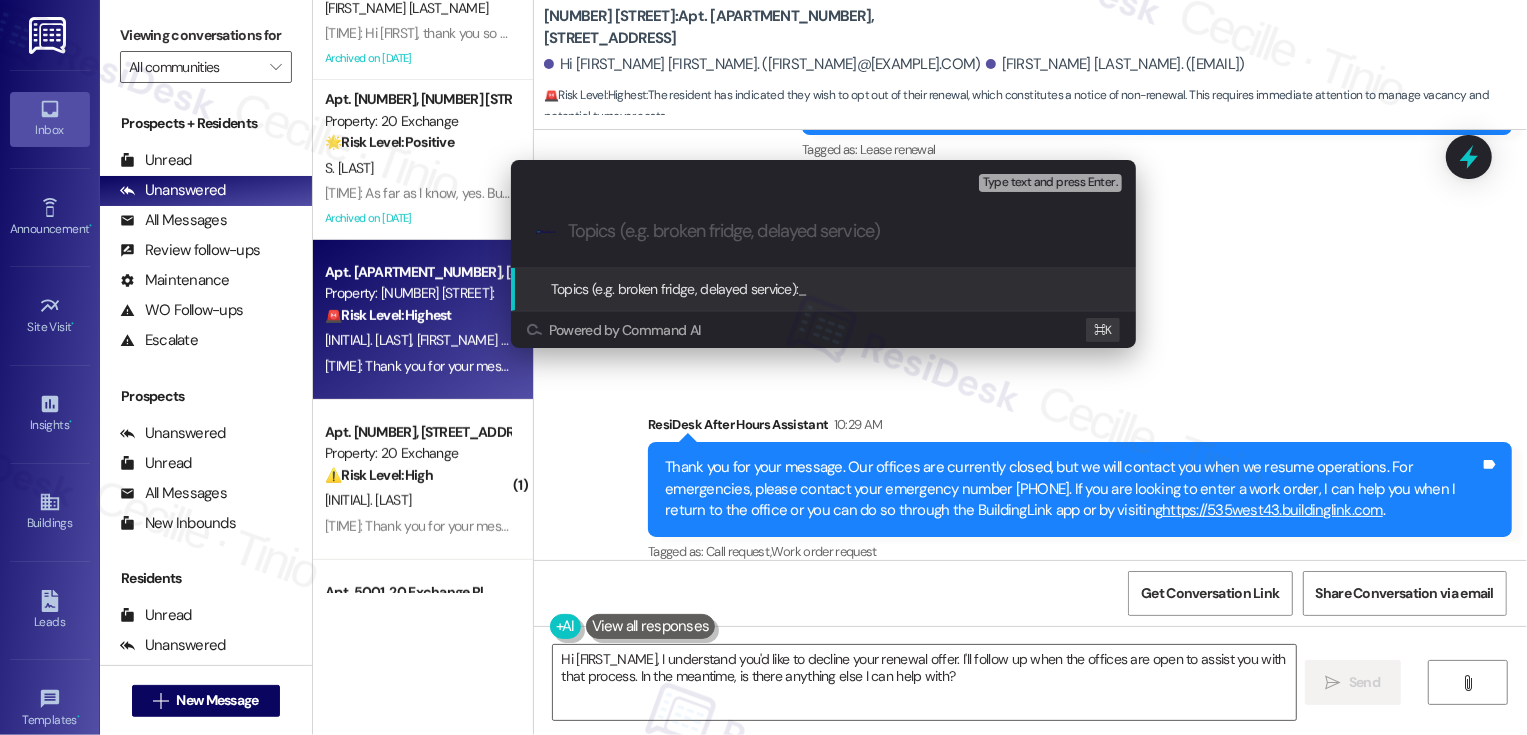 paste on "please resend the renewal link (residents will decline)" 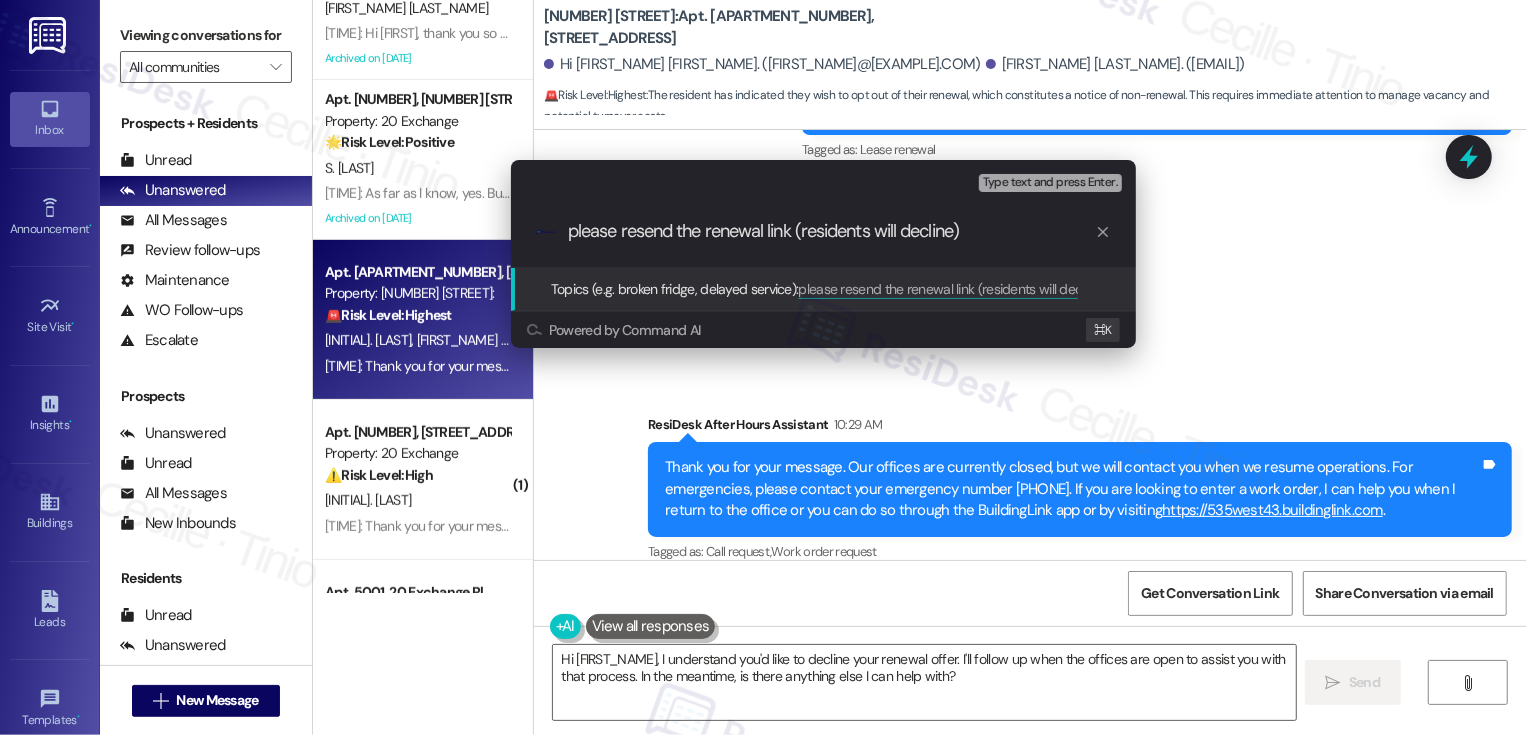 type 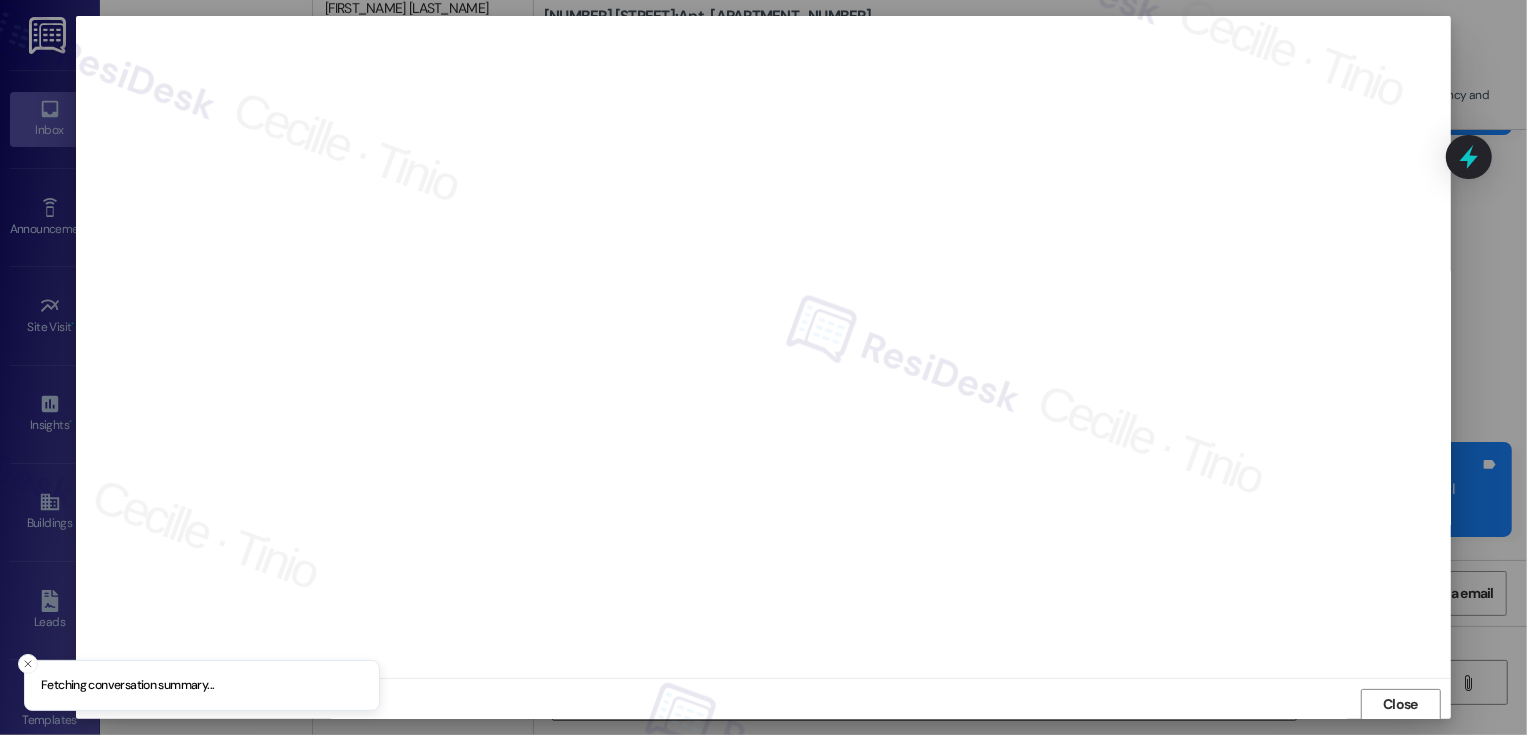 scroll, scrollTop: 1, scrollLeft: 0, axis: vertical 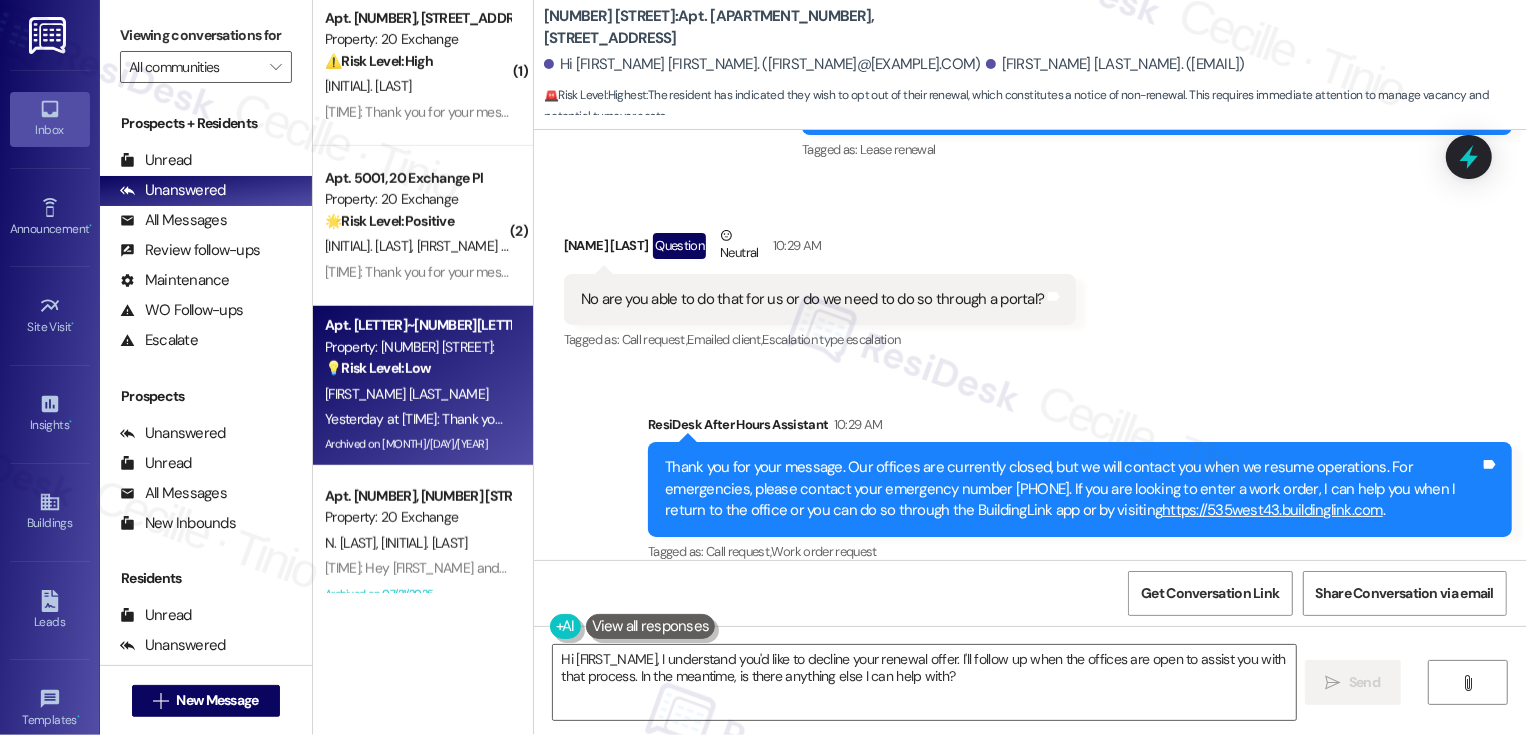 click on "[FIRST_NAME] [LAST_NAME]" at bounding box center [417, 394] 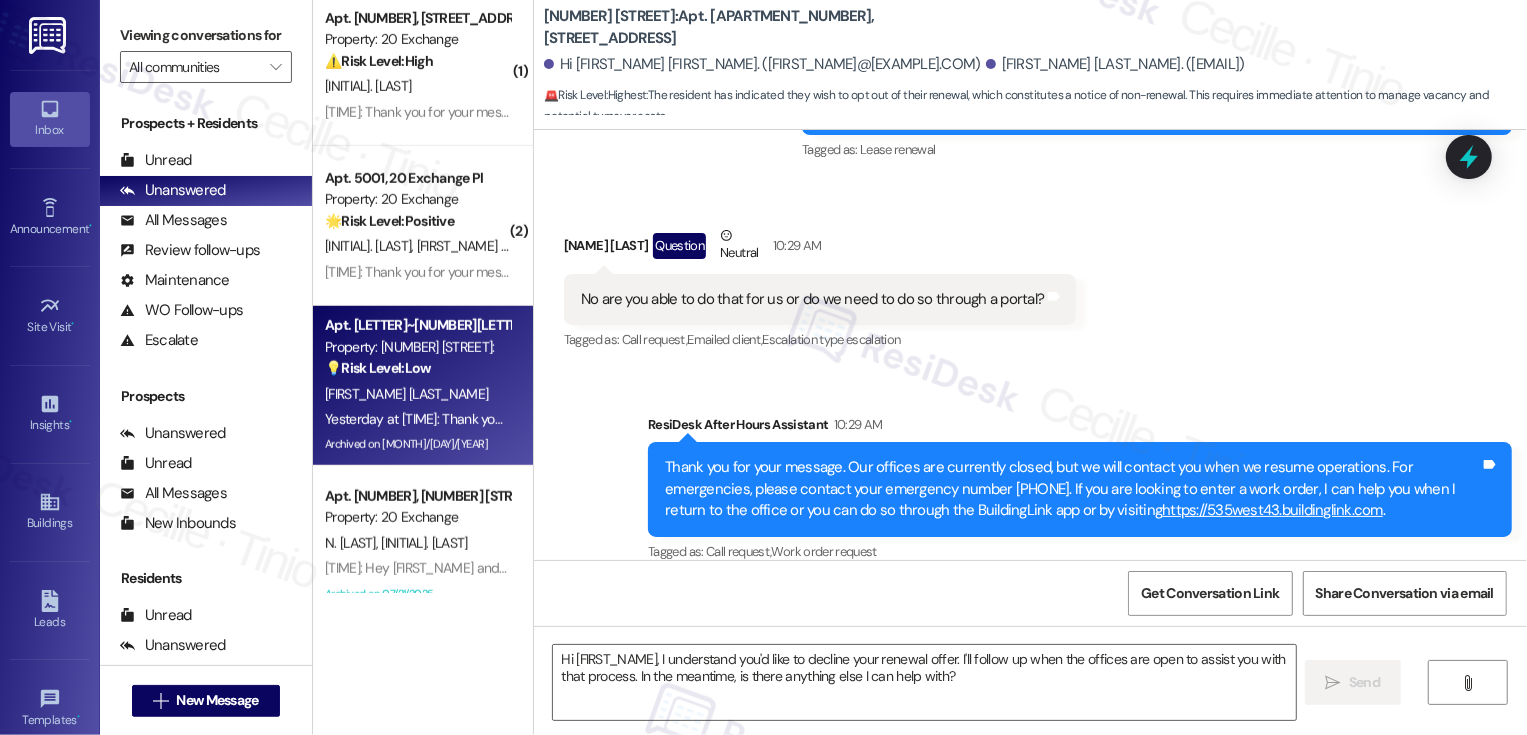 click on "[FIRST_NAME] [LAST_NAME]" at bounding box center (417, 394) 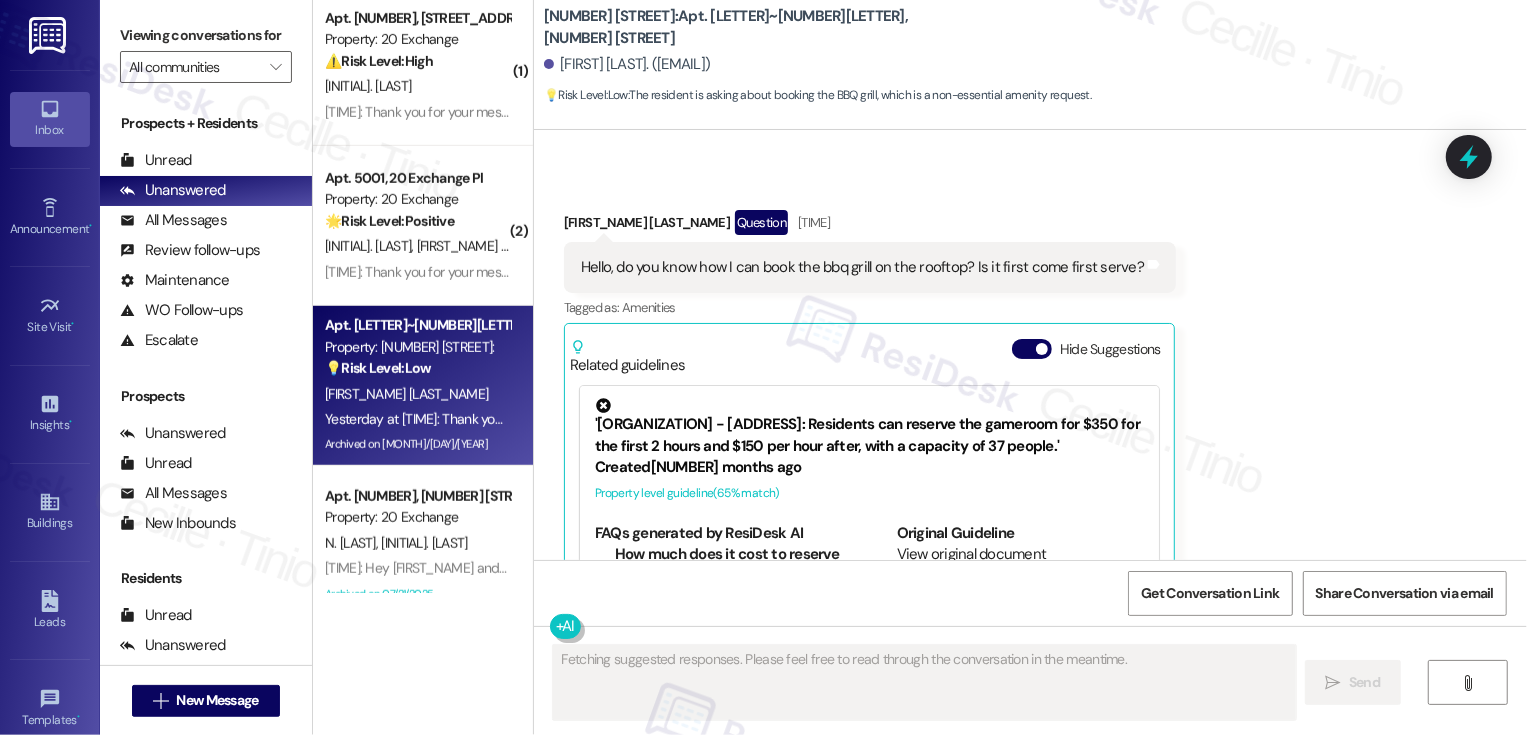 scroll, scrollTop: 11475, scrollLeft: 0, axis: vertical 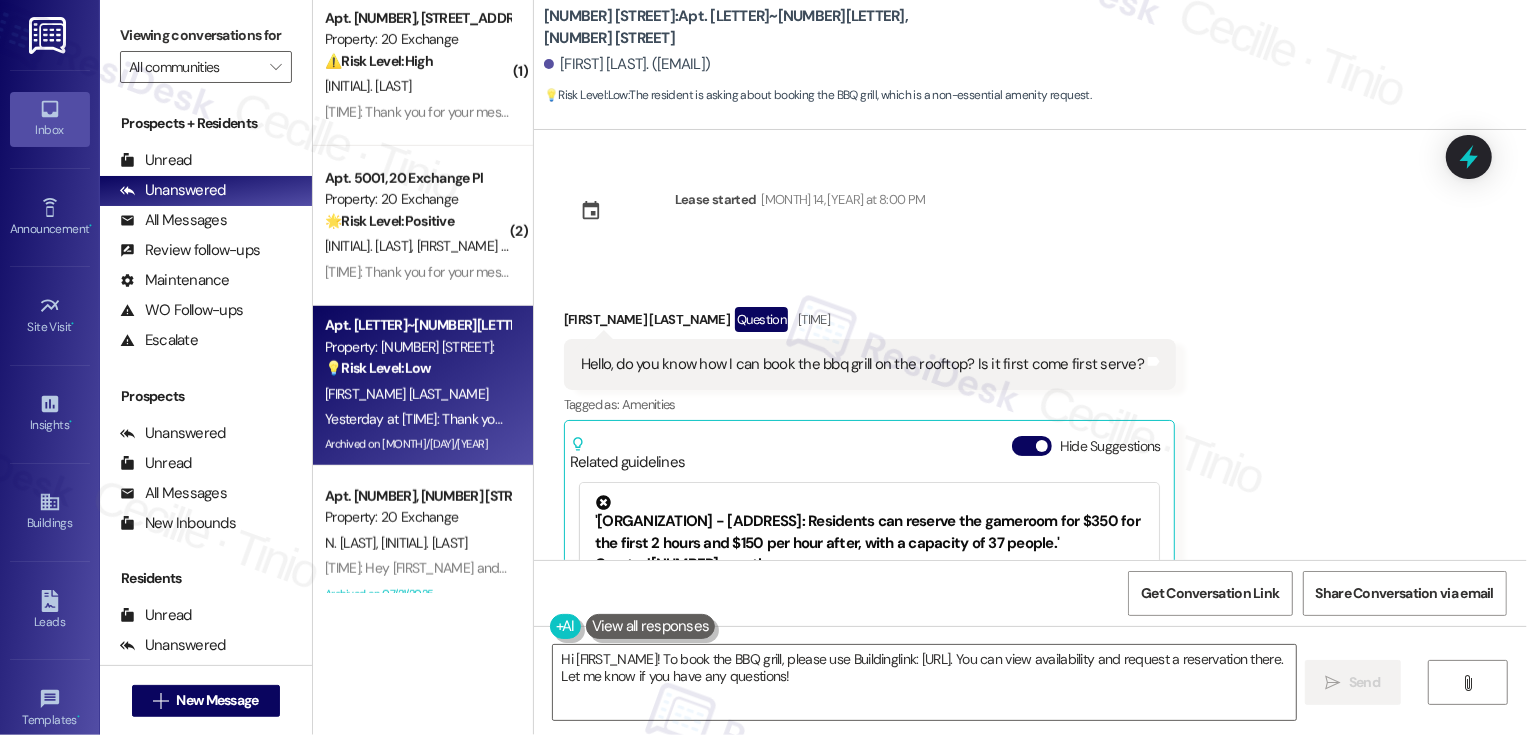 click 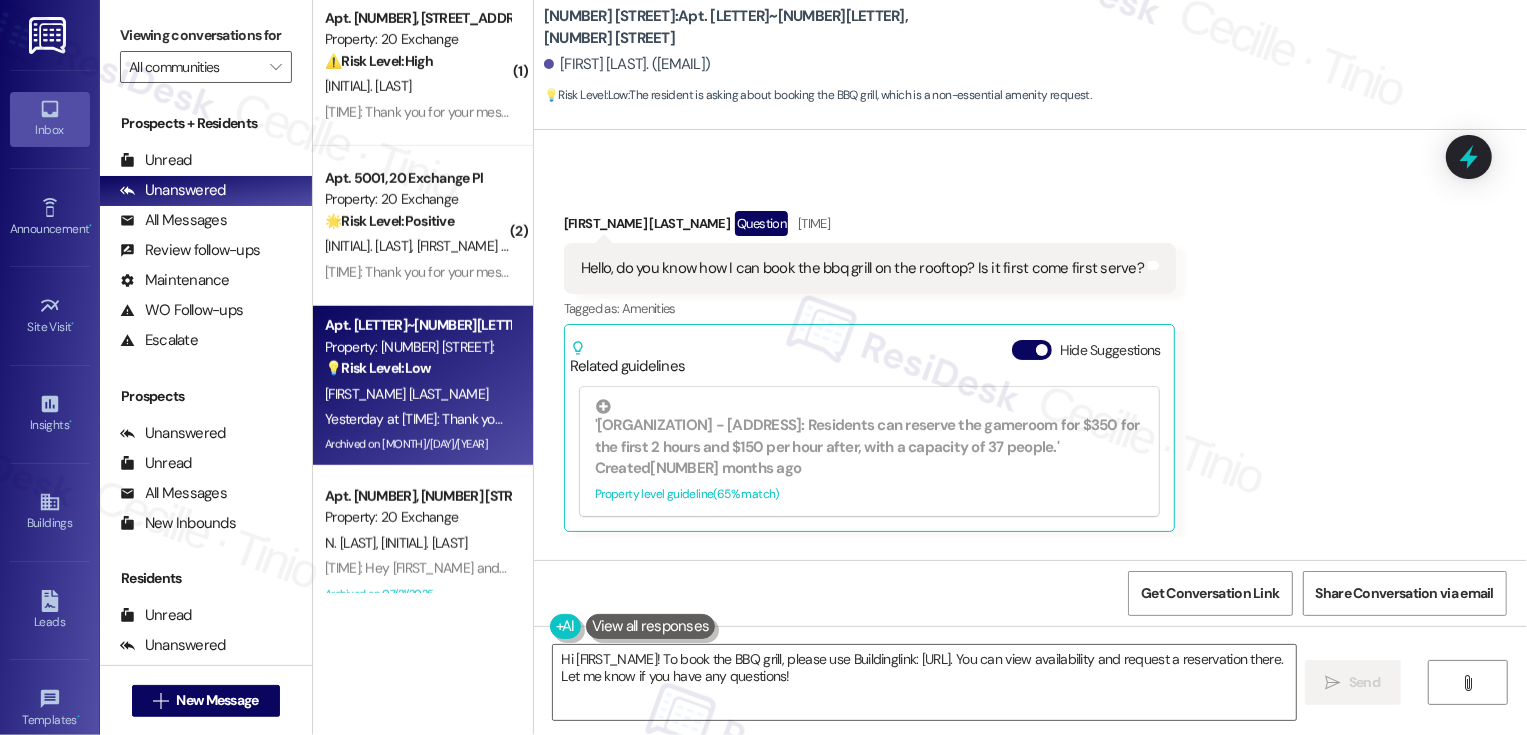 scroll, scrollTop: 11338, scrollLeft: 0, axis: vertical 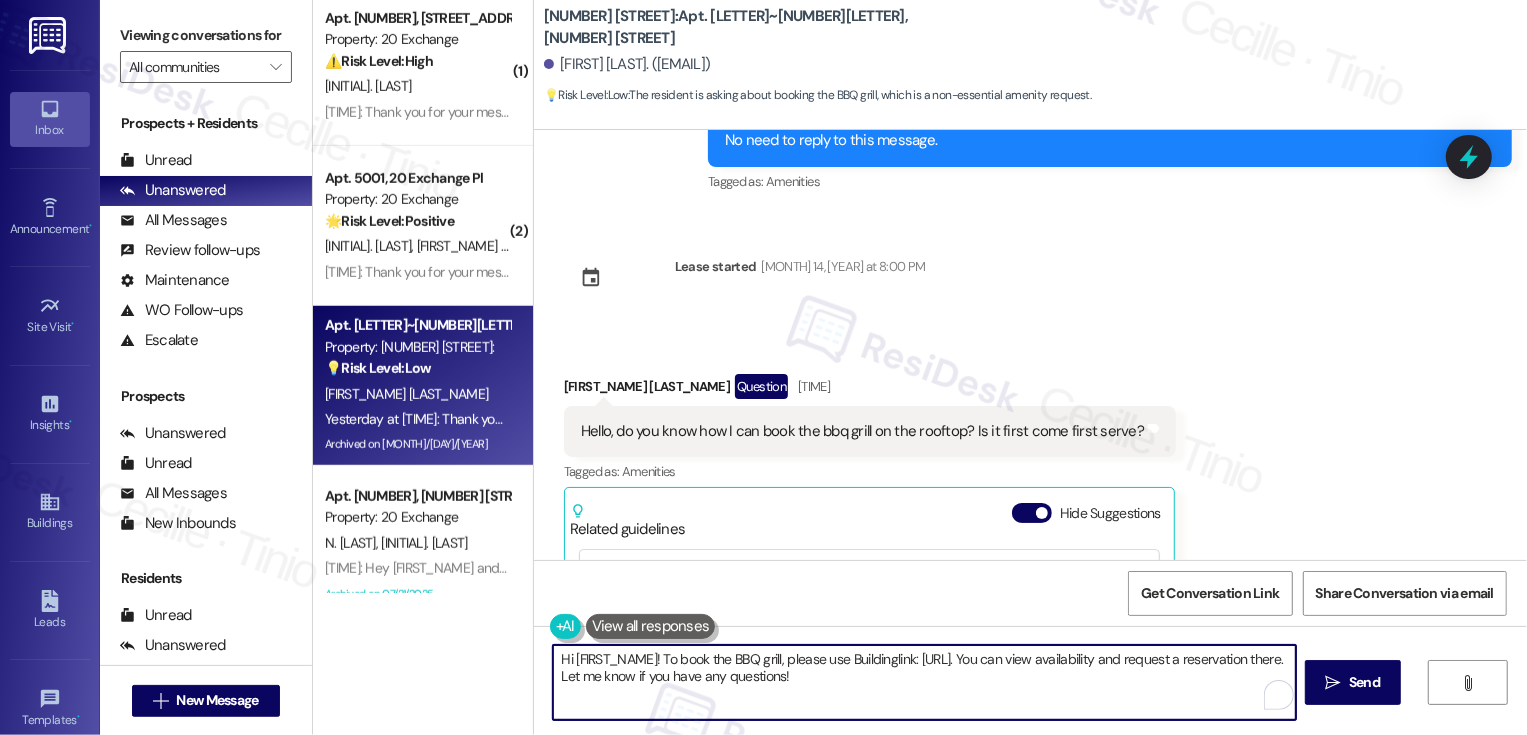 drag, startPoint x: 656, startPoint y: 660, endPoint x: 1030, endPoint y: 706, distance: 376.81827 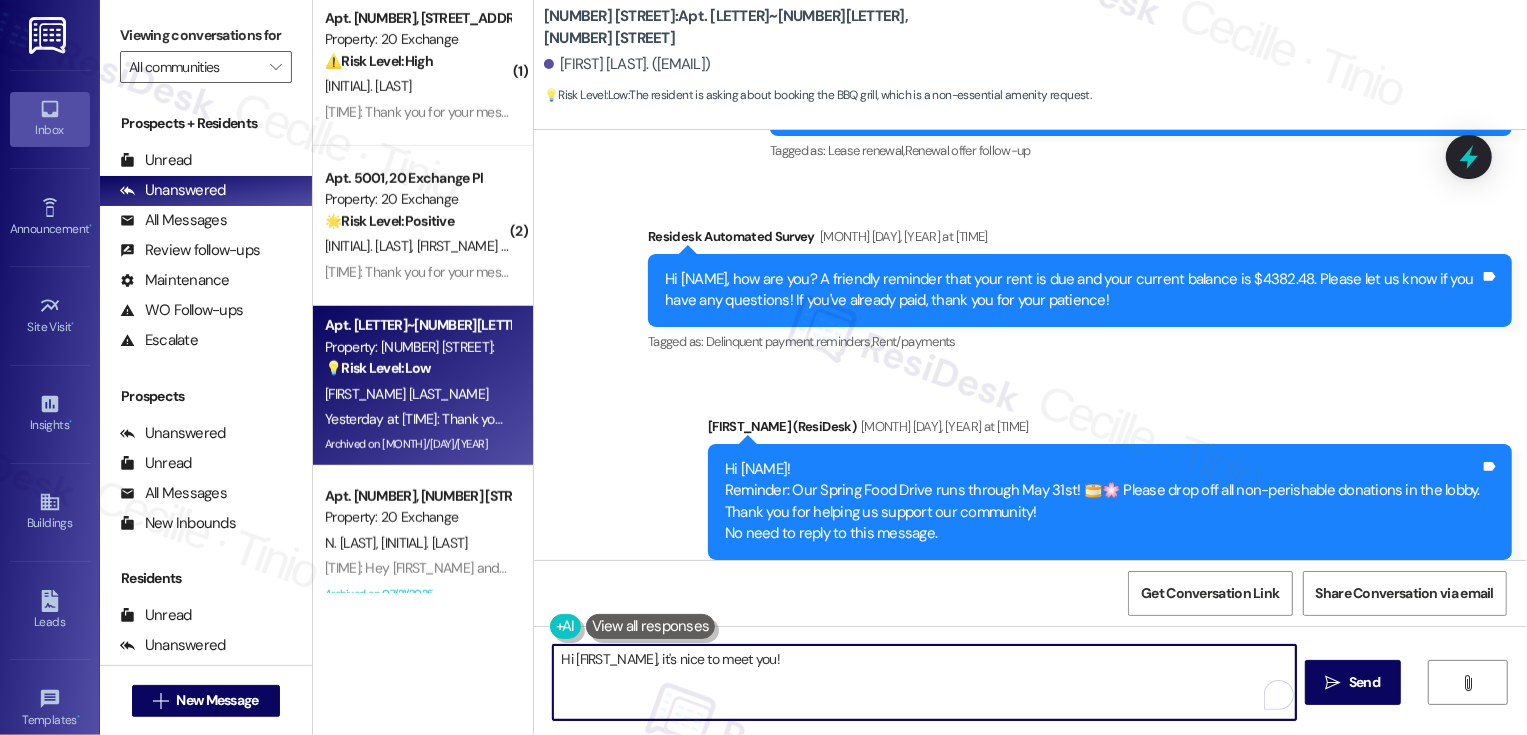scroll, scrollTop: 10651, scrollLeft: 0, axis: vertical 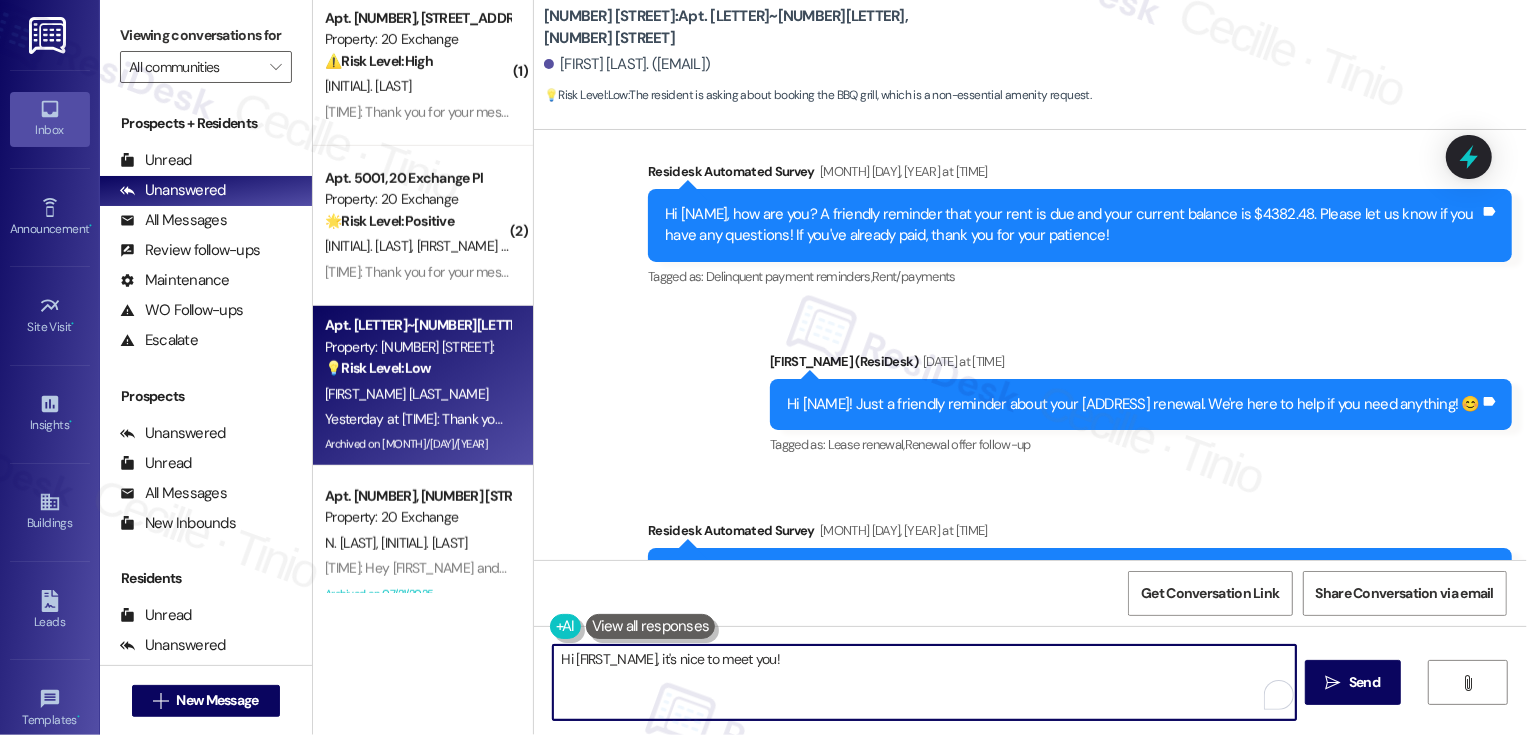 drag, startPoint x: 647, startPoint y: 658, endPoint x: 996, endPoint y: 672, distance: 349.2807 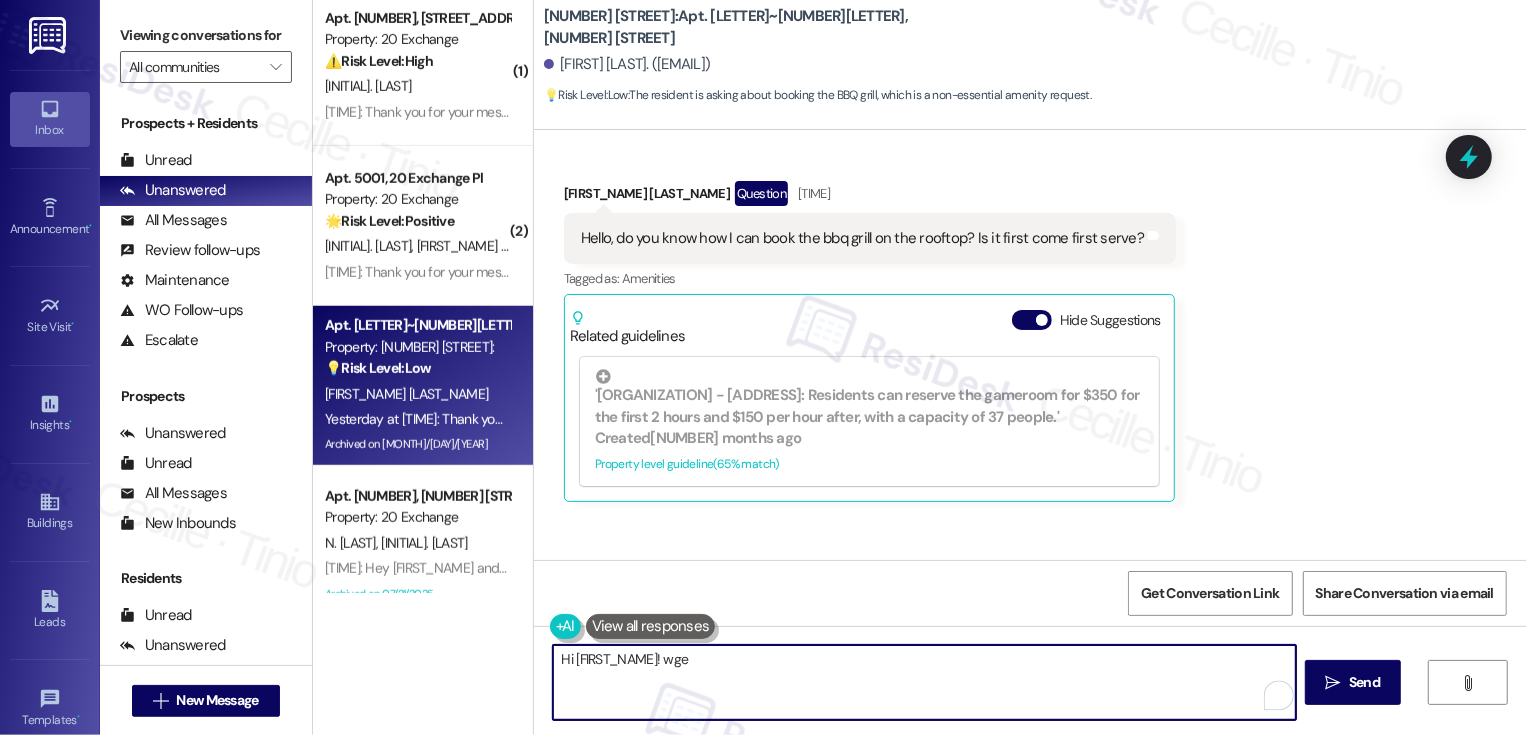 scroll, scrollTop: 11520, scrollLeft: 0, axis: vertical 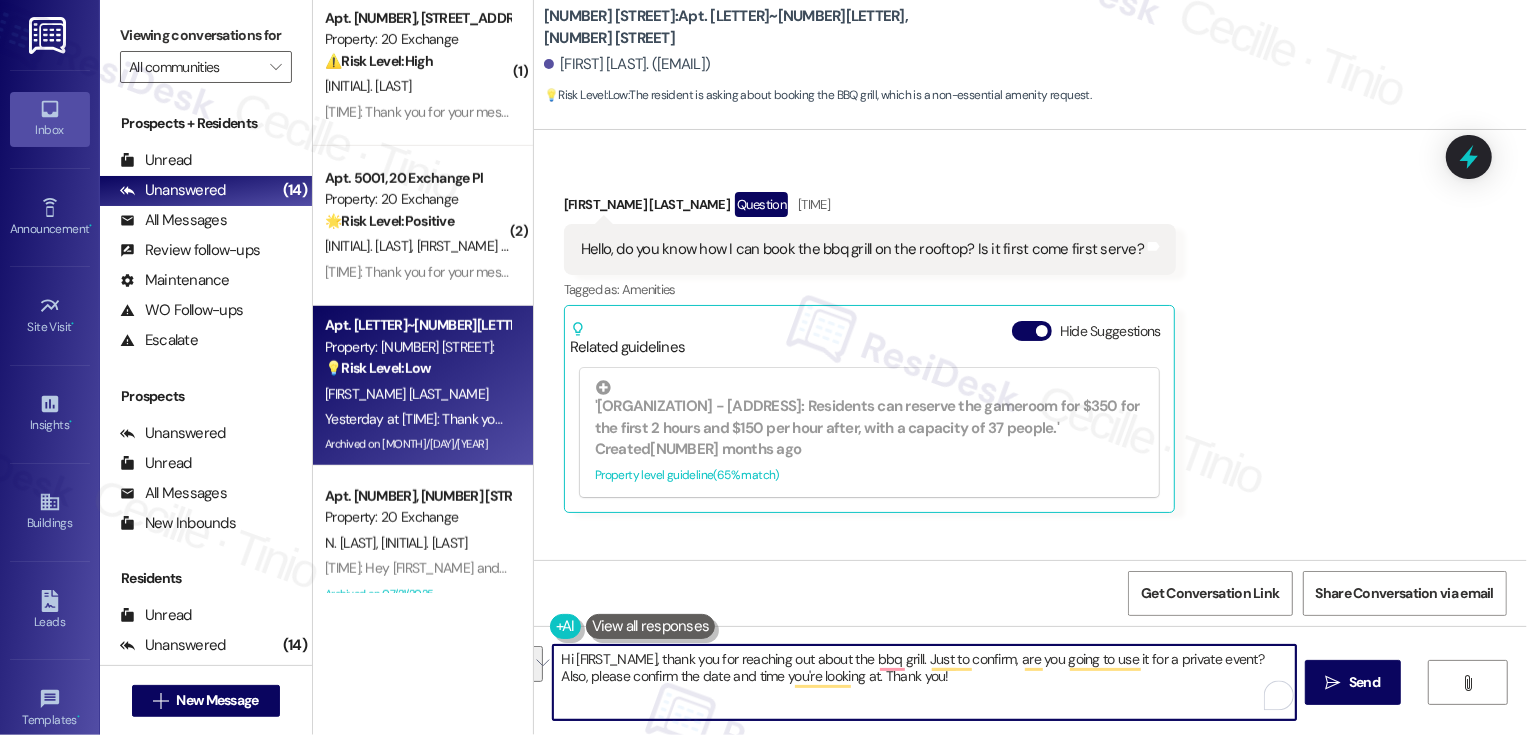click at bounding box center [535, 664] 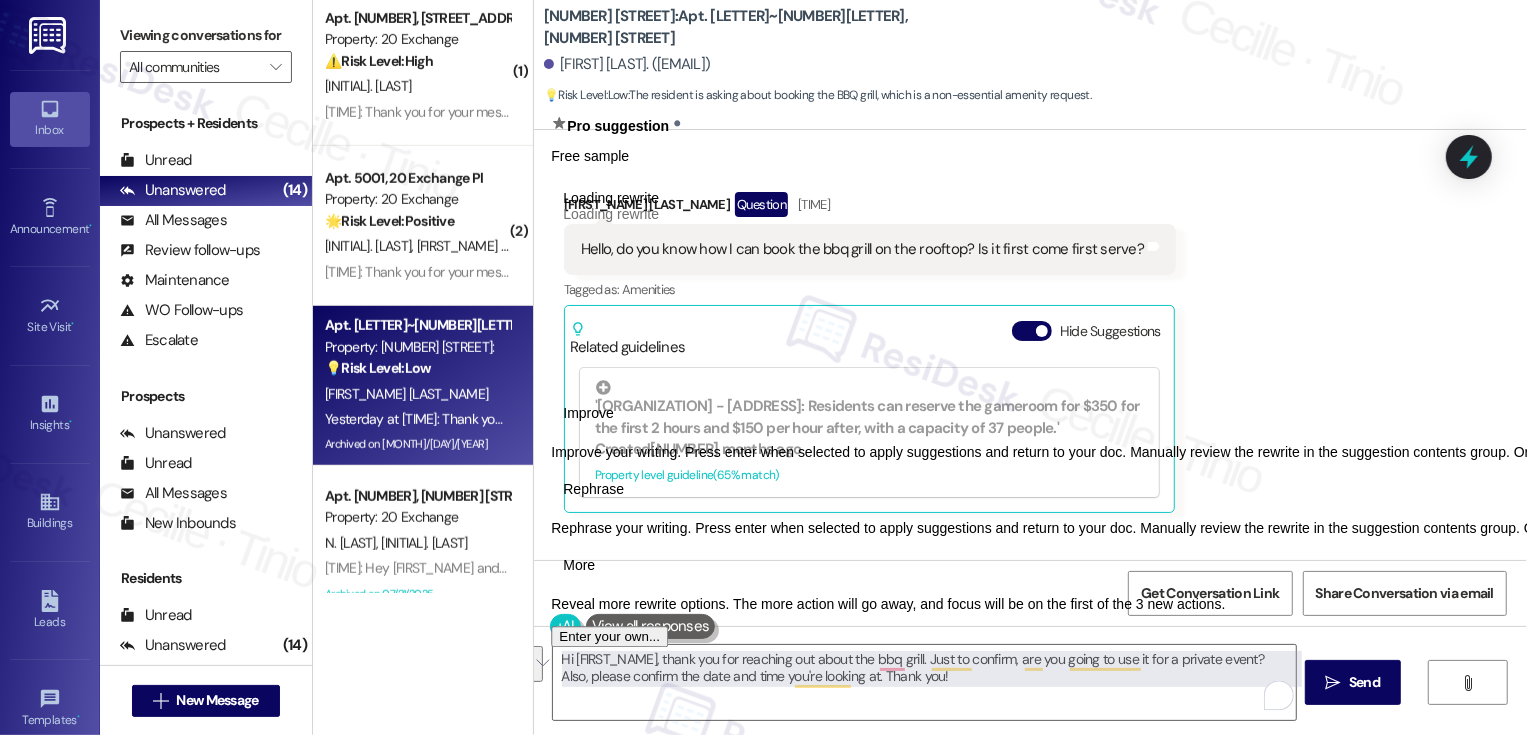 click on "Rephrase" at bounding box center (593, 489) 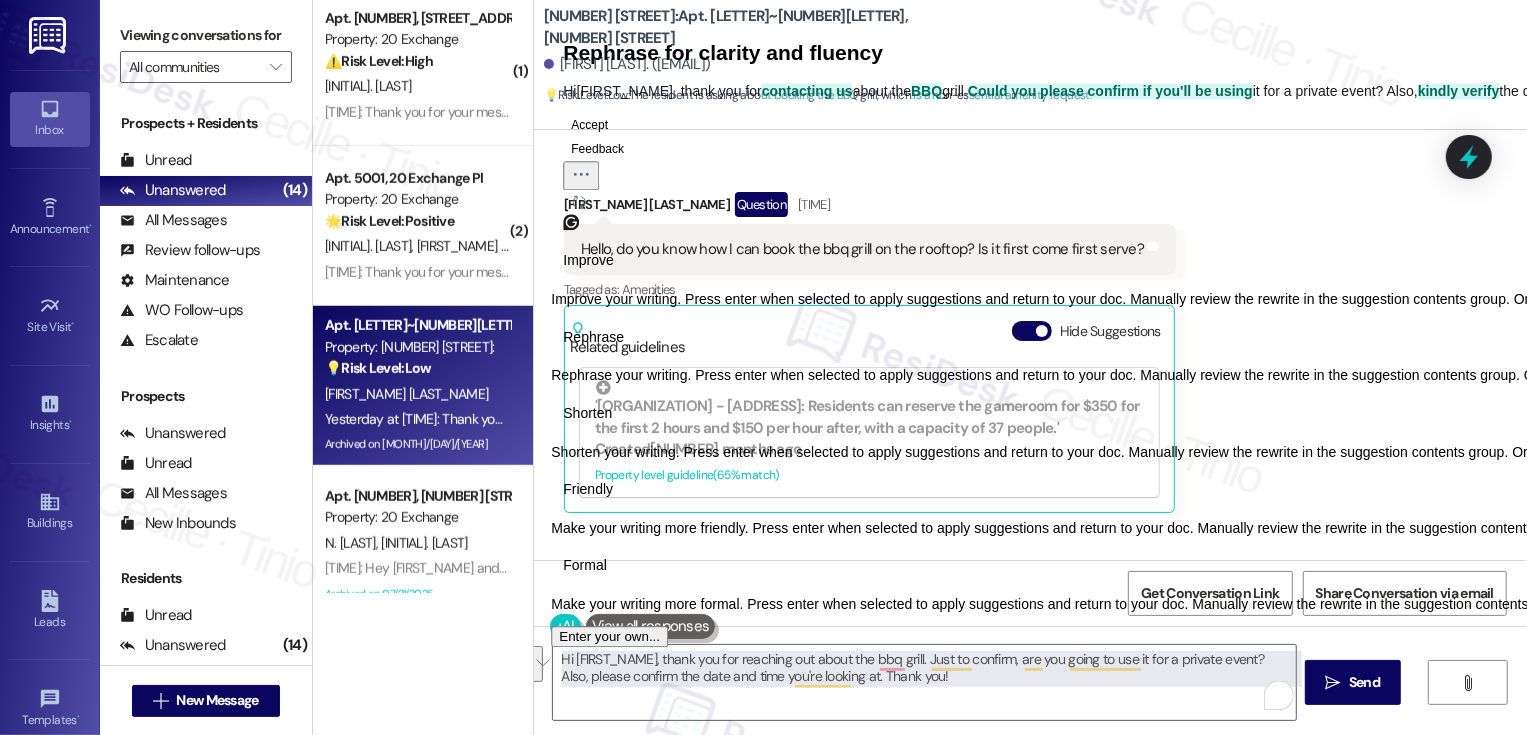click on "Friendly" at bounding box center [588, 489] 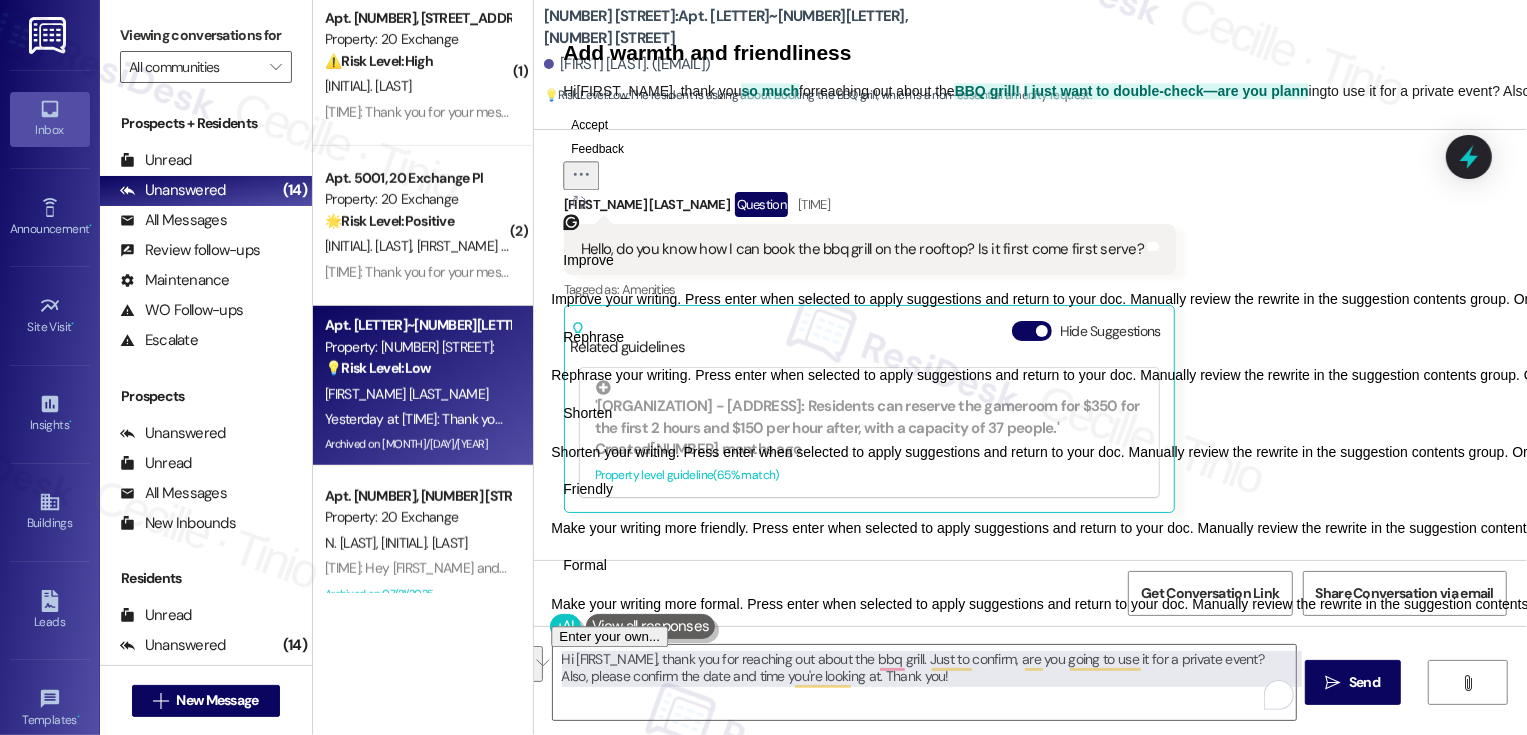 click on "Accept" 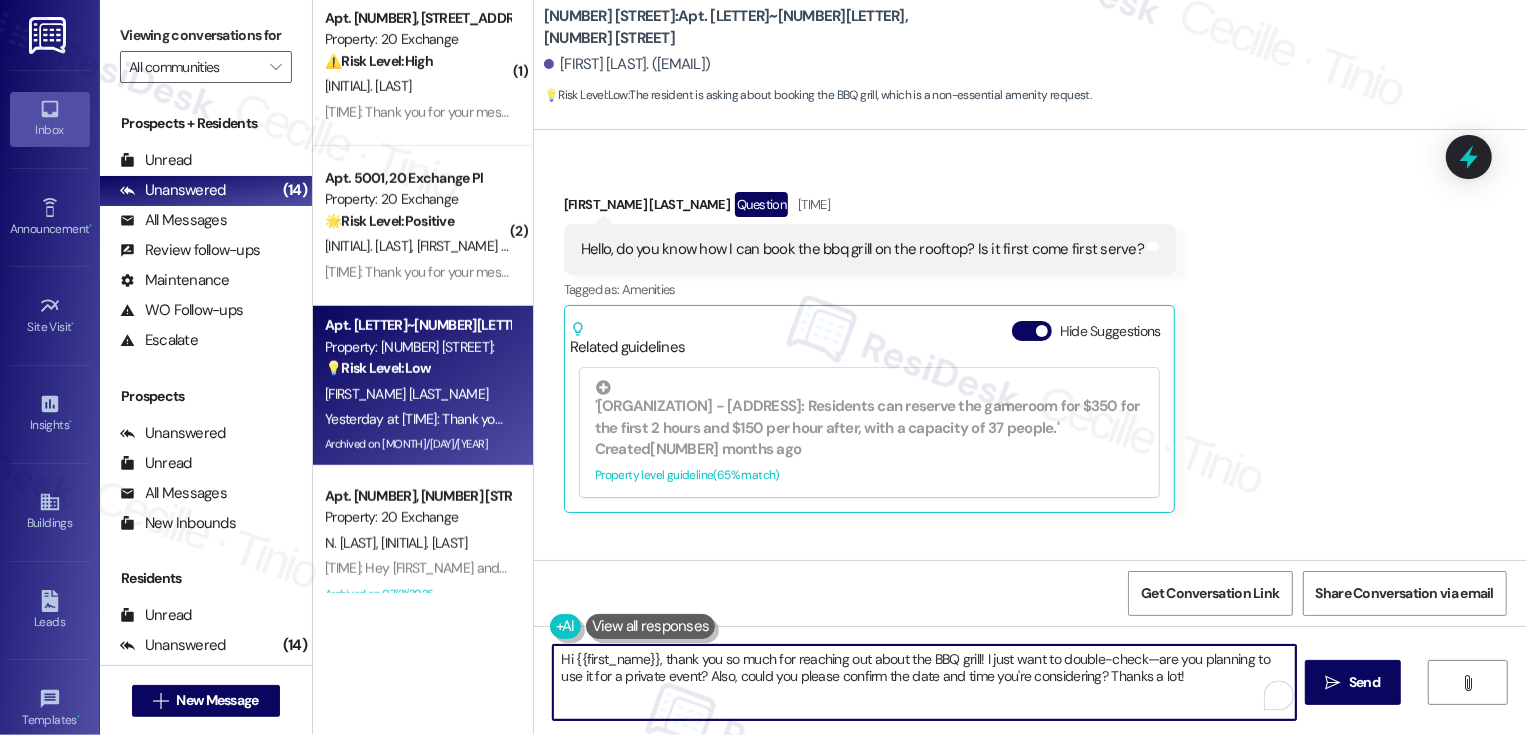 click on "Hi {{first_name}}, thank you so much for reaching out about the BBQ grill! I just want to double-check—are you planning to use it for a private event? Also, could you please confirm the date and time you're considering? Thanks a lot!" at bounding box center (924, 682) 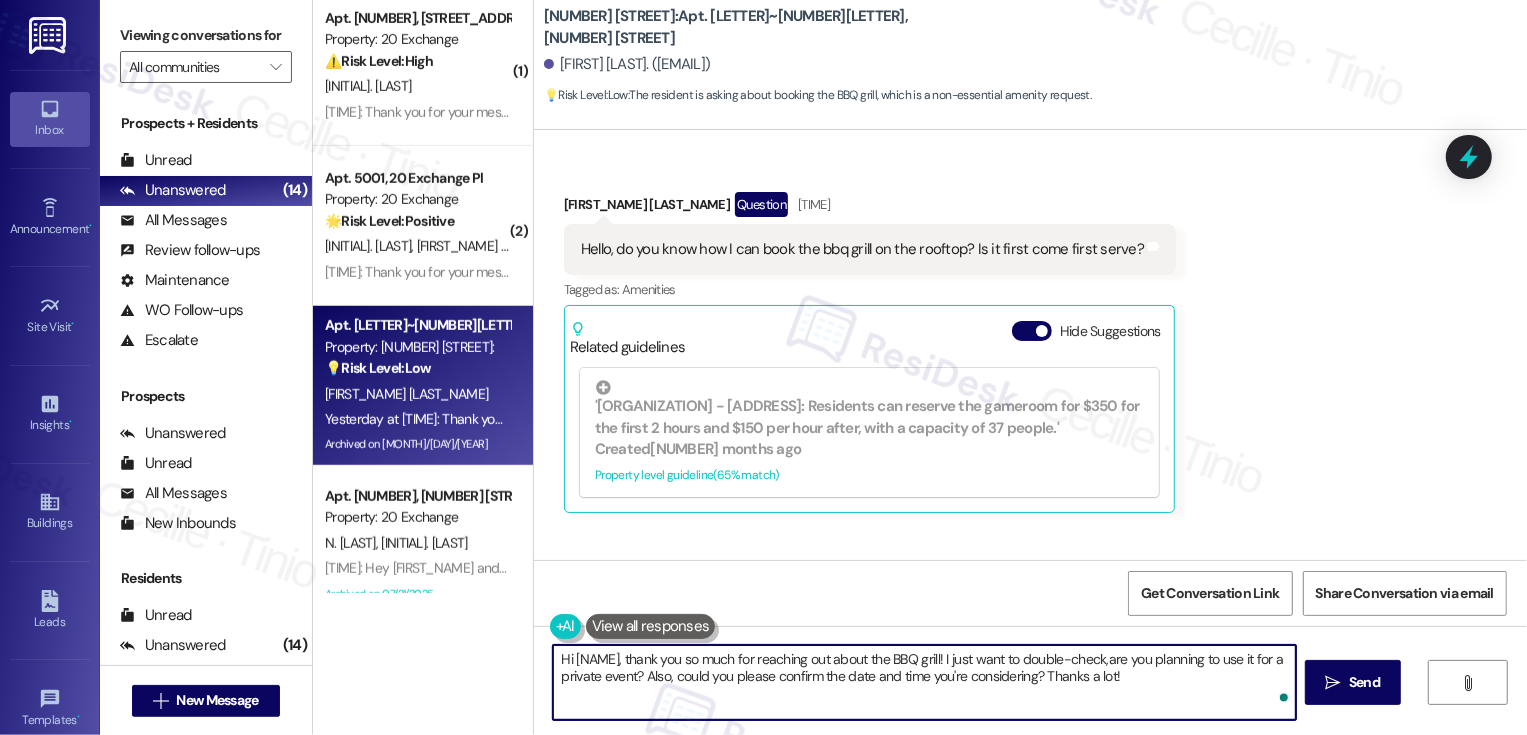 type on "Hi [FIRST_NAME], thank you so much for reaching out about the BBQ grill! I just want to double-check, are you planning to use it for a private event? Also, could you please confirm the date and time you're considering? Thanks a lot!" 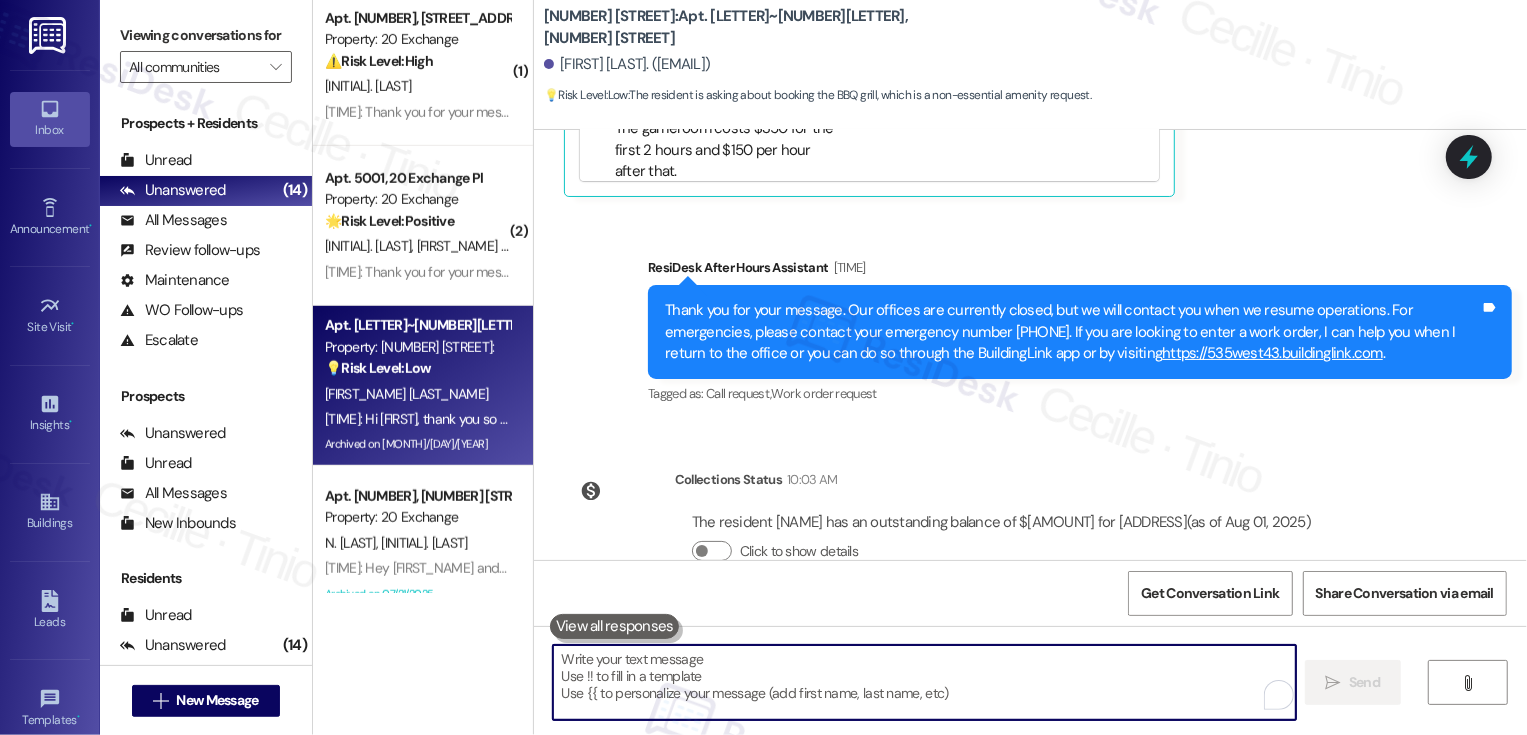 scroll, scrollTop: 12104, scrollLeft: 0, axis: vertical 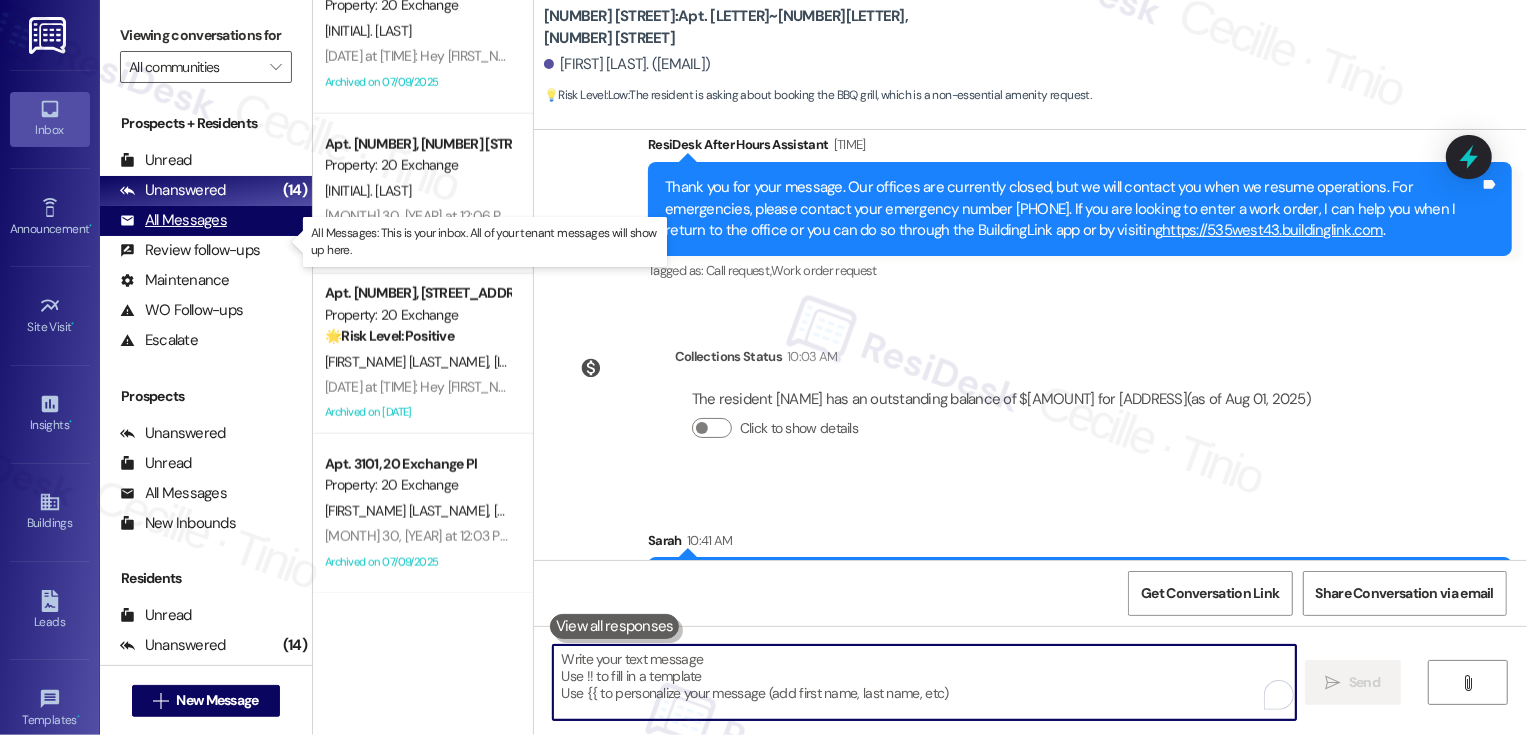 type 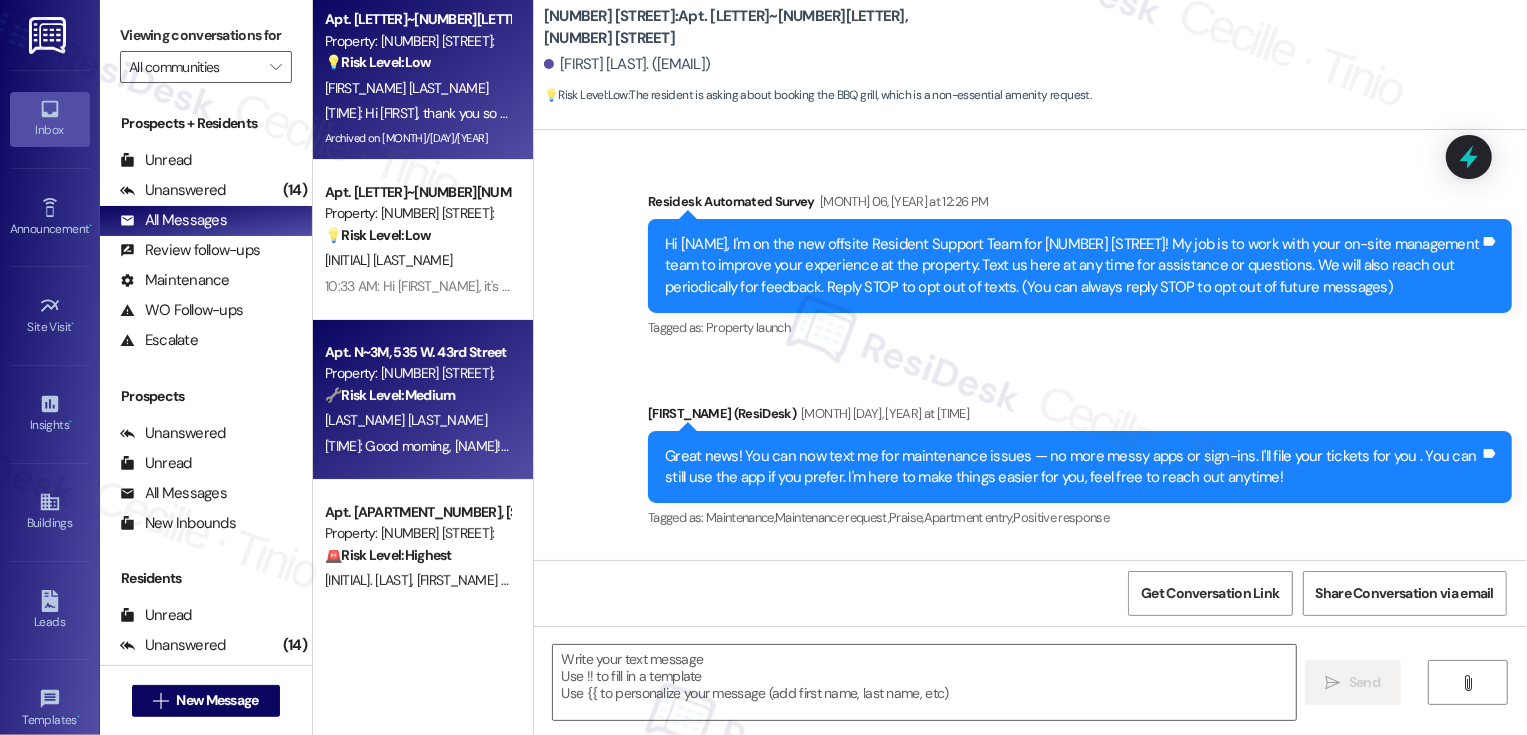 scroll, scrollTop: 11546, scrollLeft: 0, axis: vertical 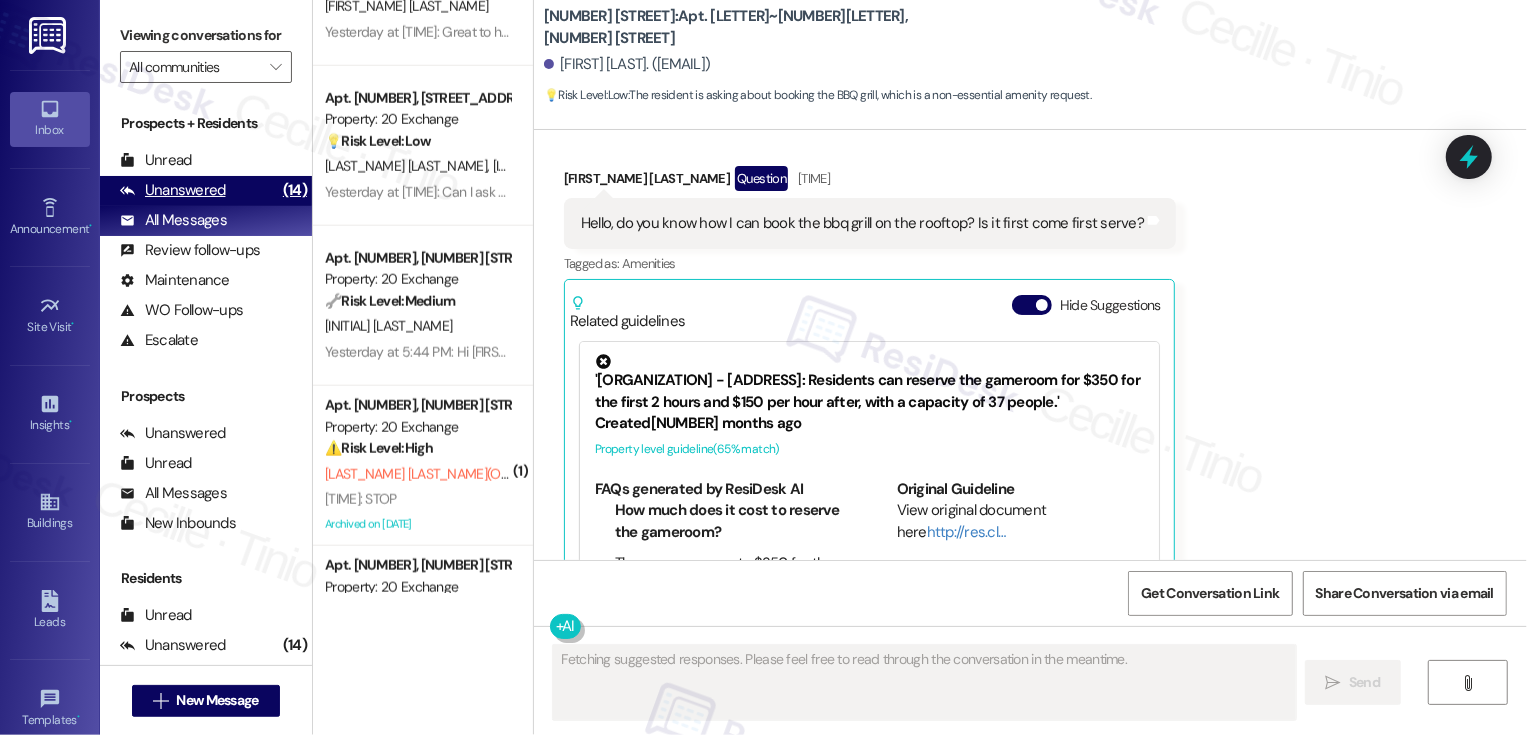 click on "Unanswered (14)" at bounding box center (206, 191) 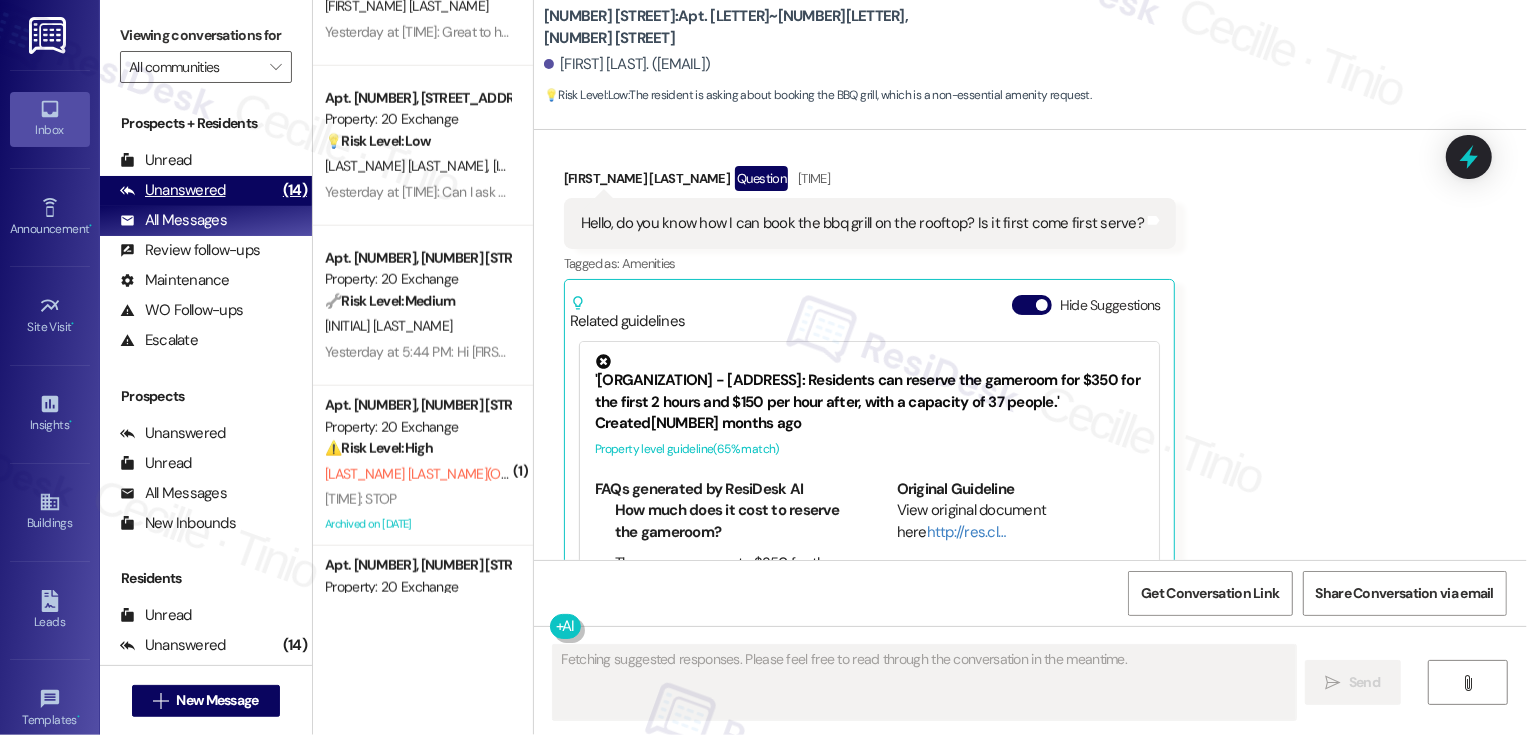 click on "Unanswered (14)" at bounding box center [206, 191] 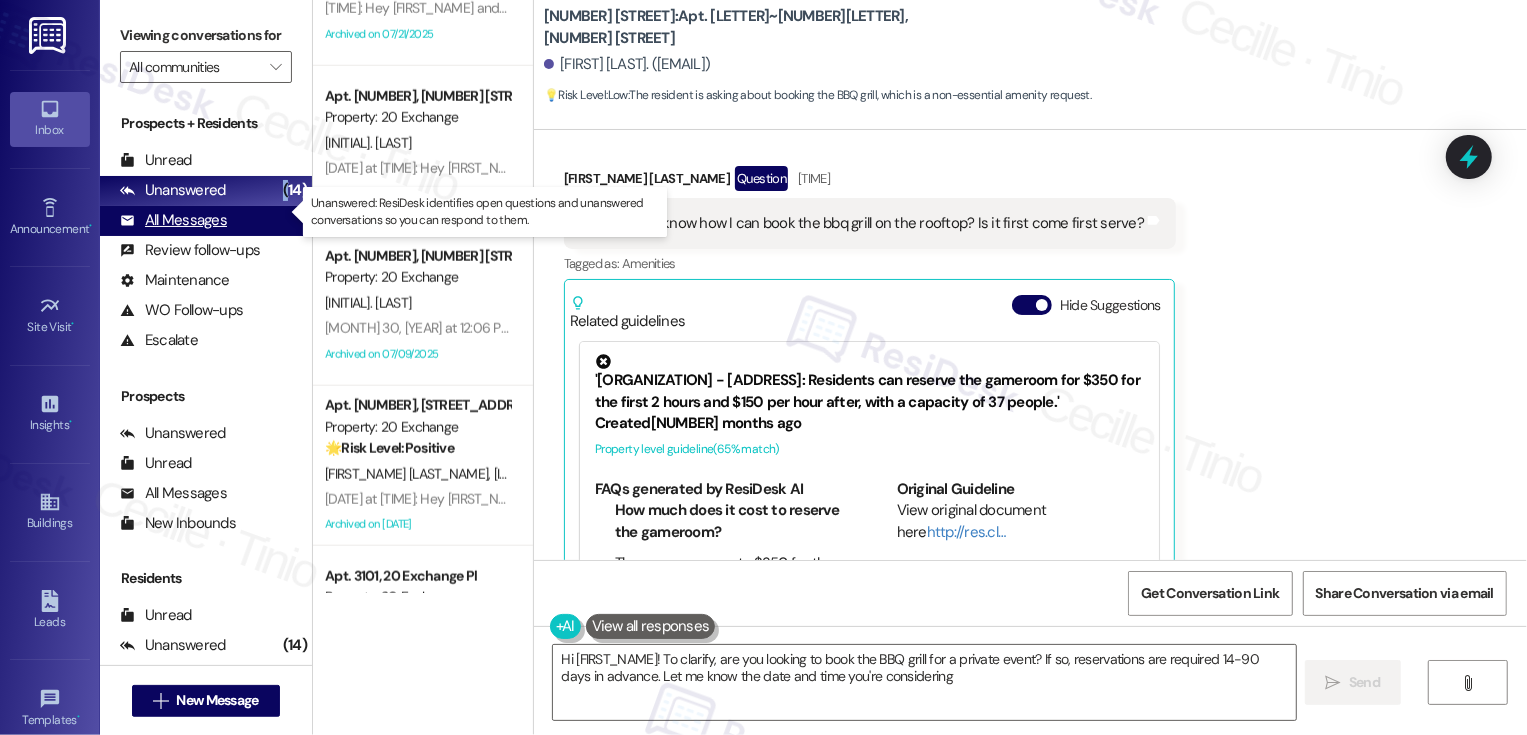 type on "Hi {{first_name}}! To clarify, are you looking to book the BBQ grill for a private event? If so, reservations are required 14-90 days in advance. Let me know the date and time you're considering!" 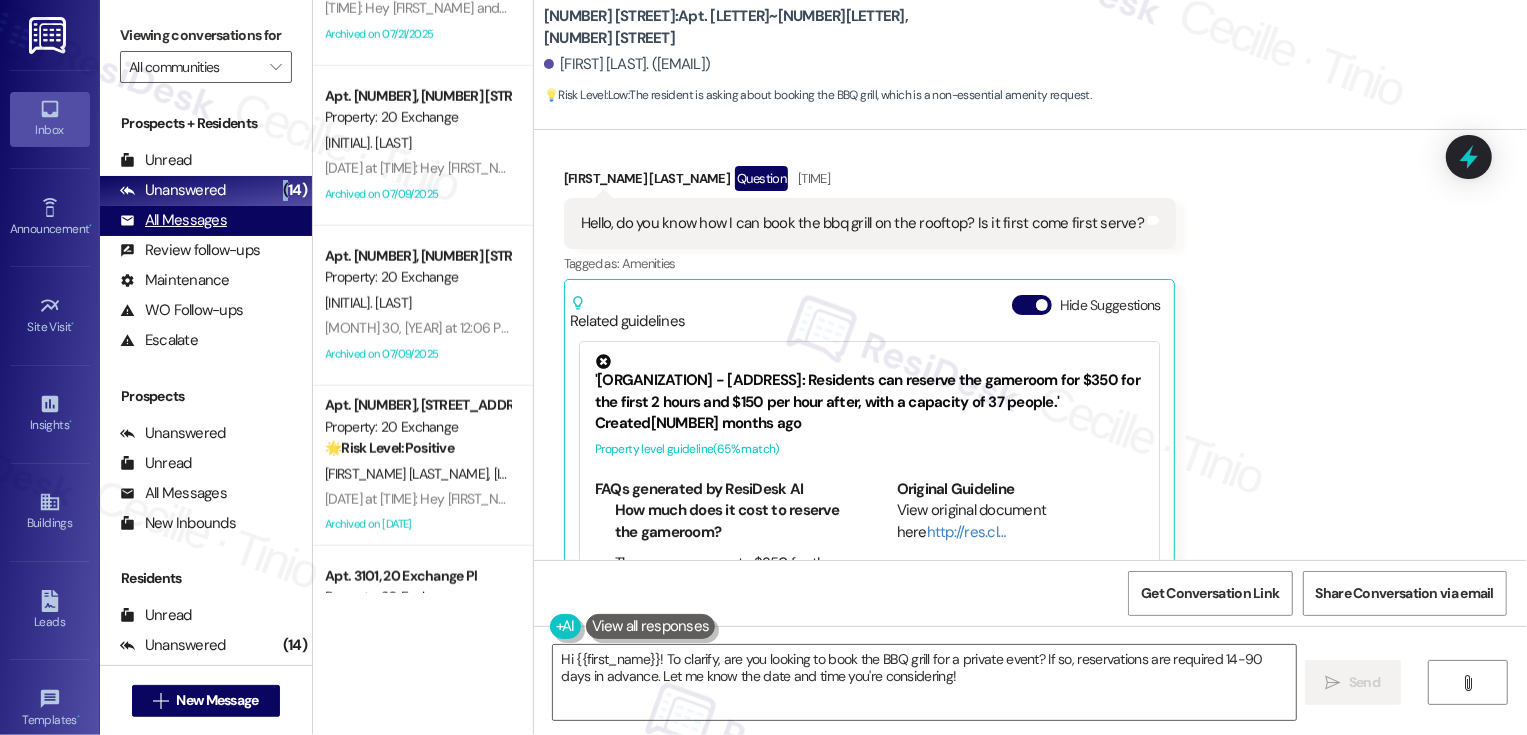 click on "All Messages (undefined)" at bounding box center [206, 221] 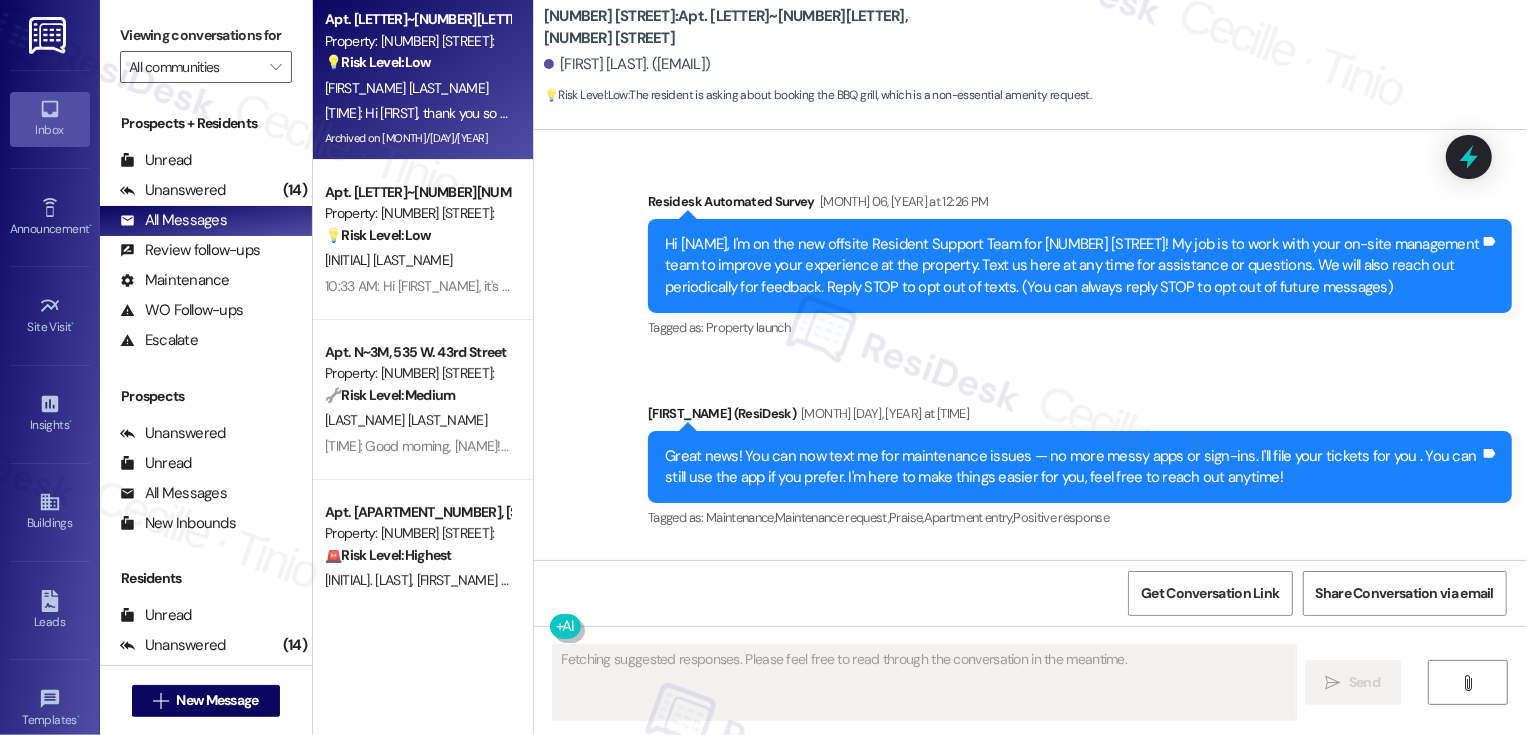 scroll, scrollTop: 11546, scrollLeft: 0, axis: vertical 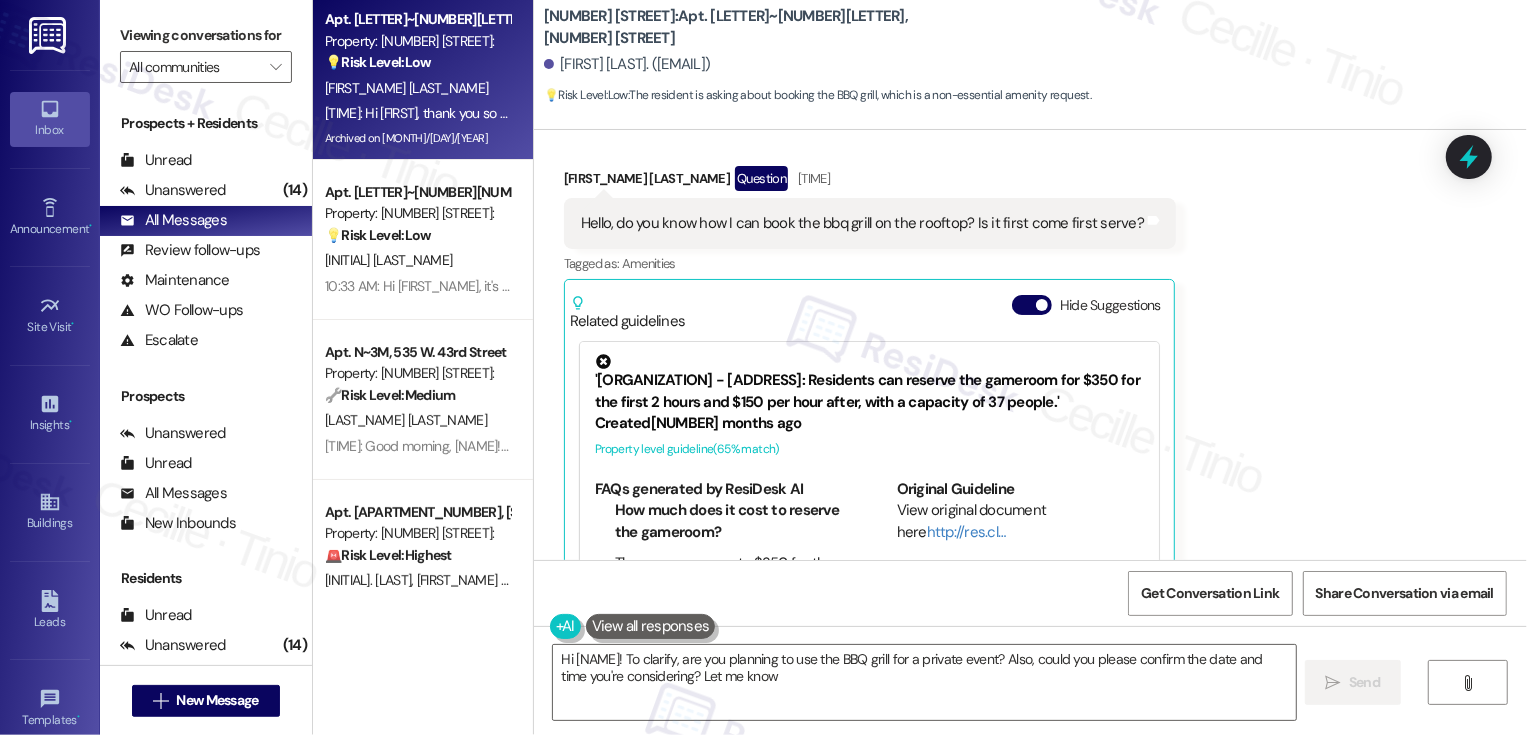 type on "Hi [FIRST_NAME]! To clarify, are you planning to use the BBQ grill for a private event? Also, could you please confirm the date and time you're considering? Let me know!" 